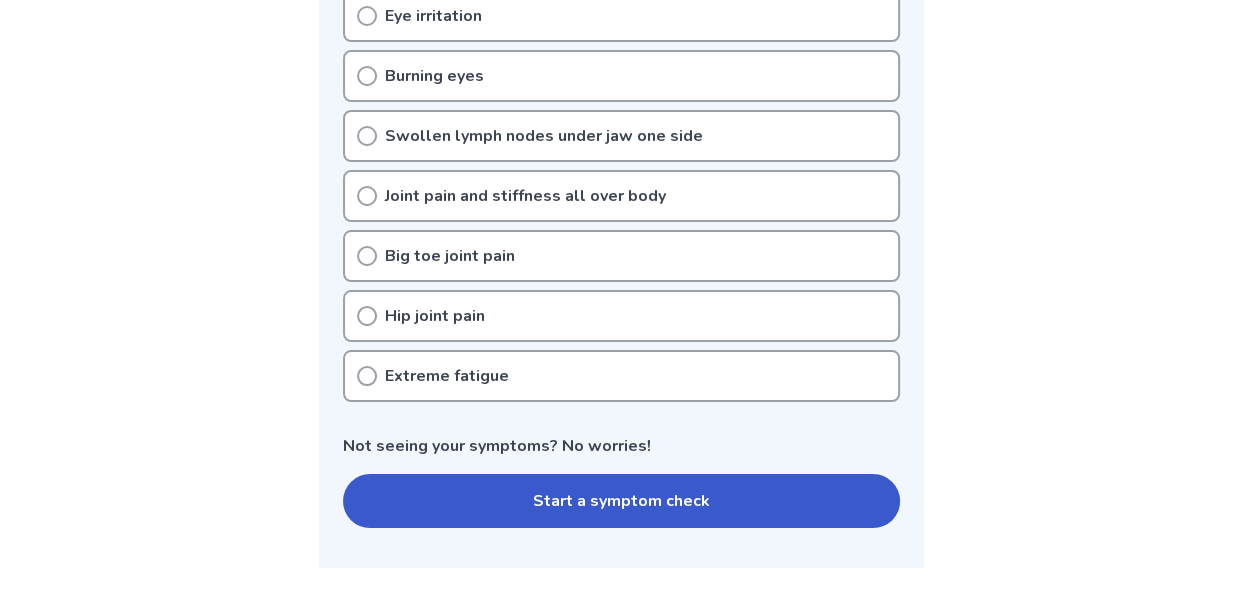 scroll, scrollTop: 780, scrollLeft: 0, axis: vertical 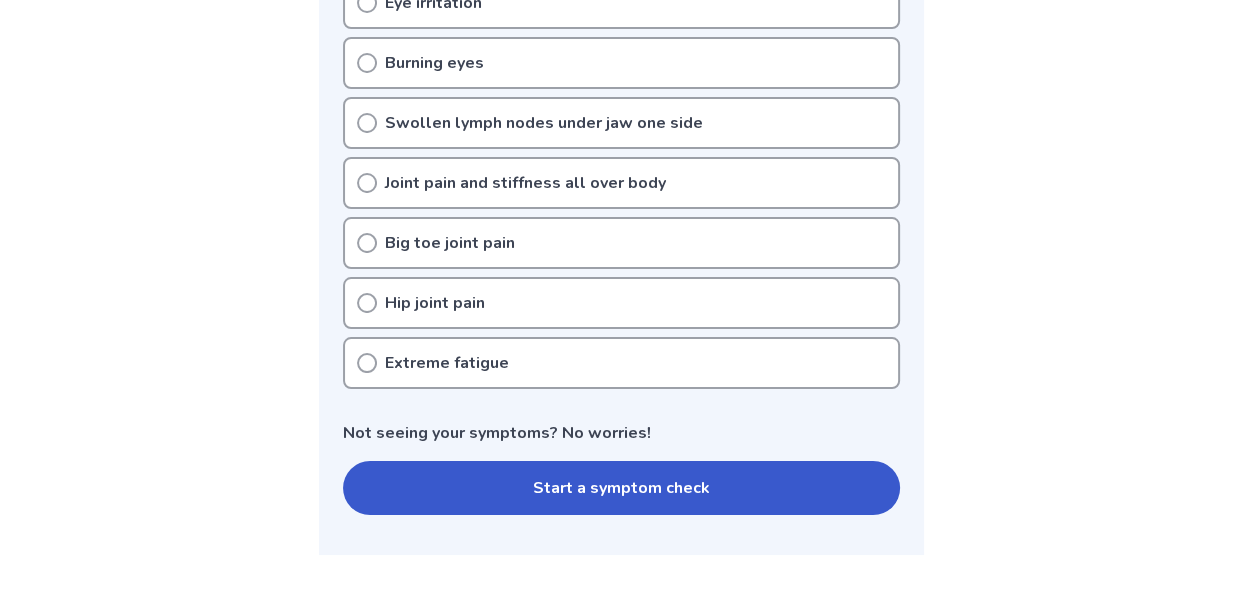 click 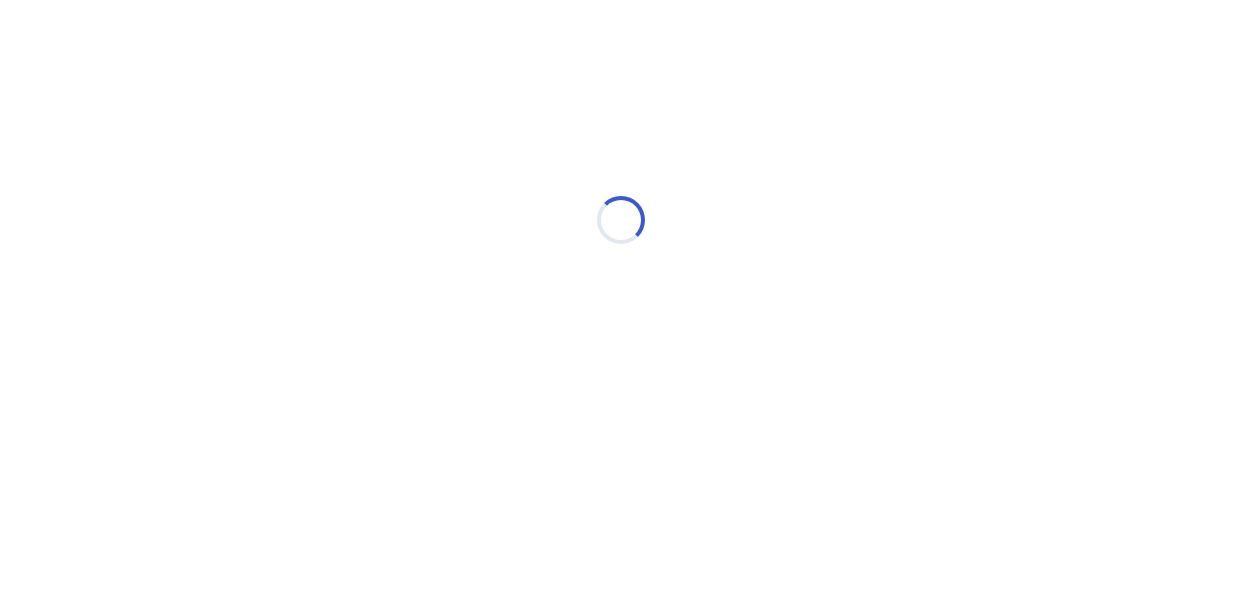 scroll, scrollTop: 0, scrollLeft: 0, axis: both 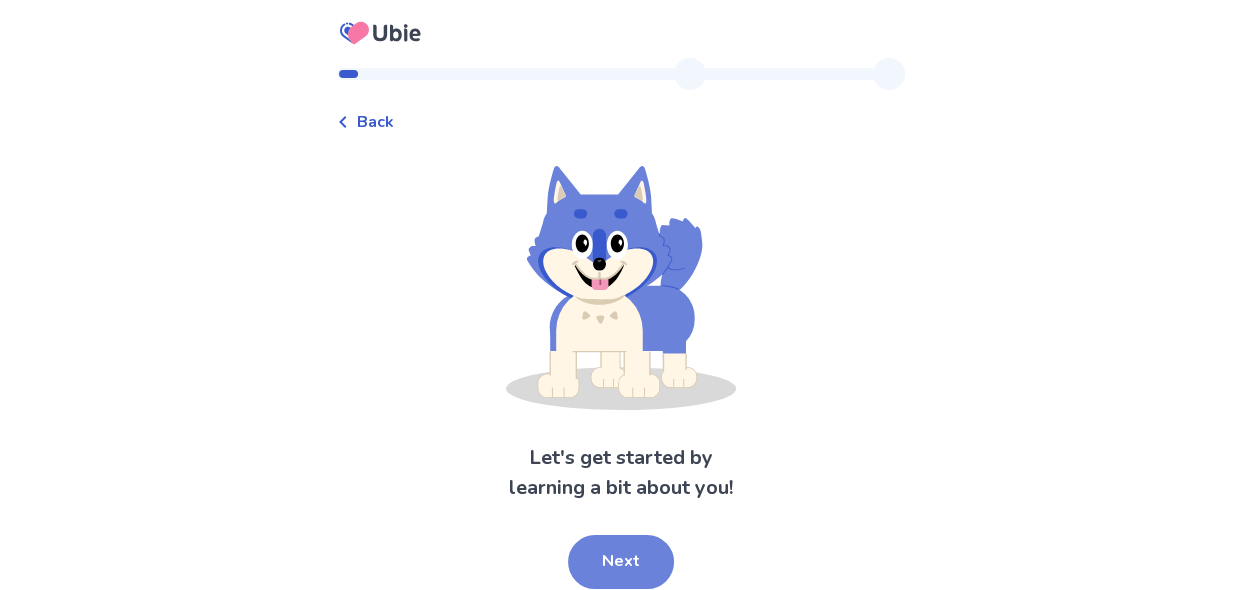 click on "Next" at bounding box center (621, 562) 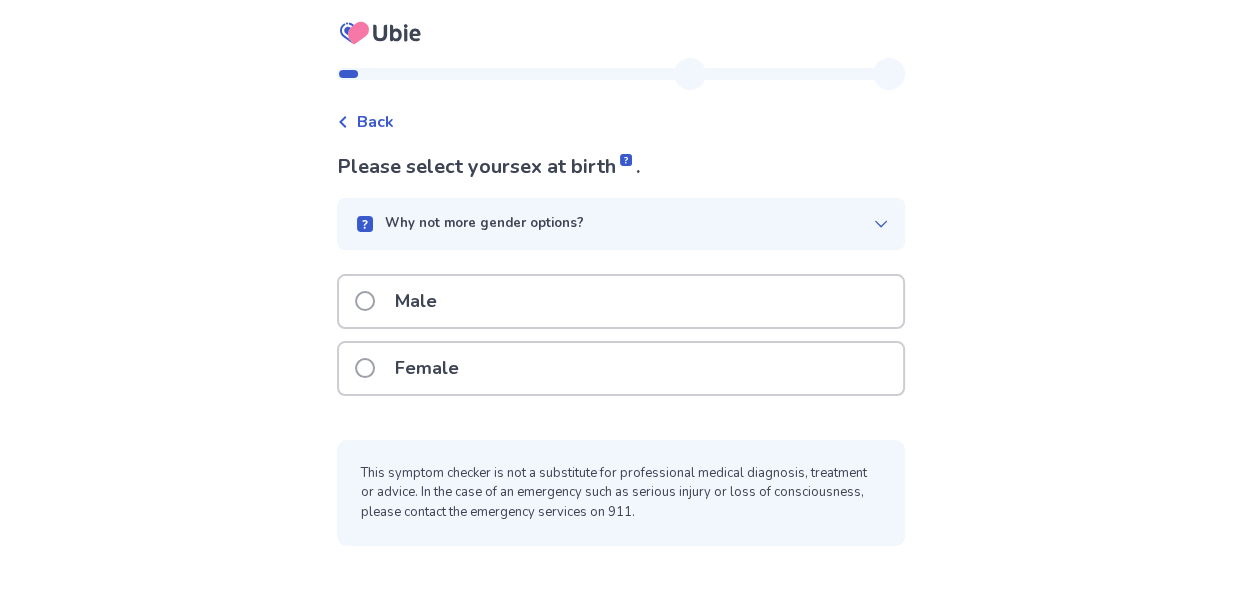 click at bounding box center (365, 368) 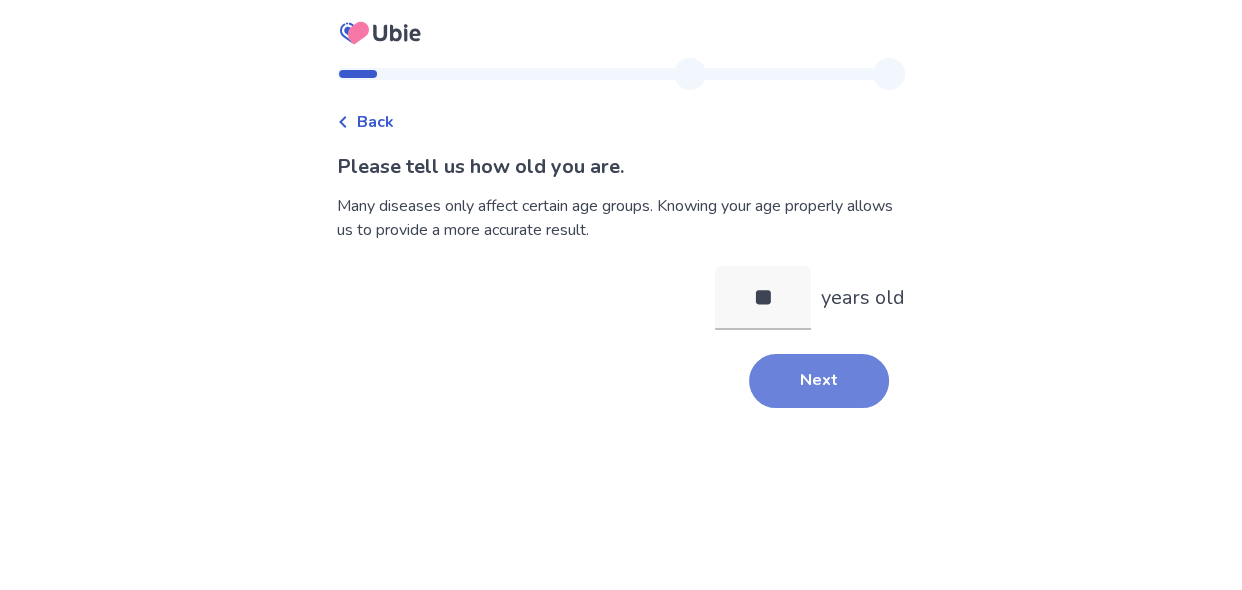 type on "**" 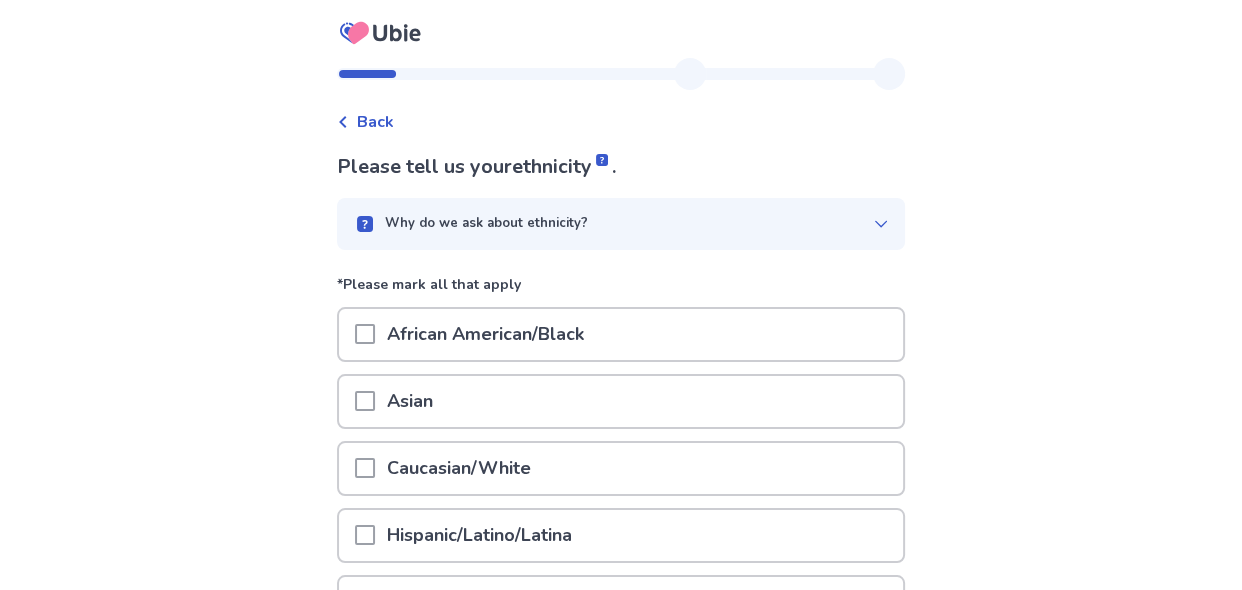 click at bounding box center [365, 468] 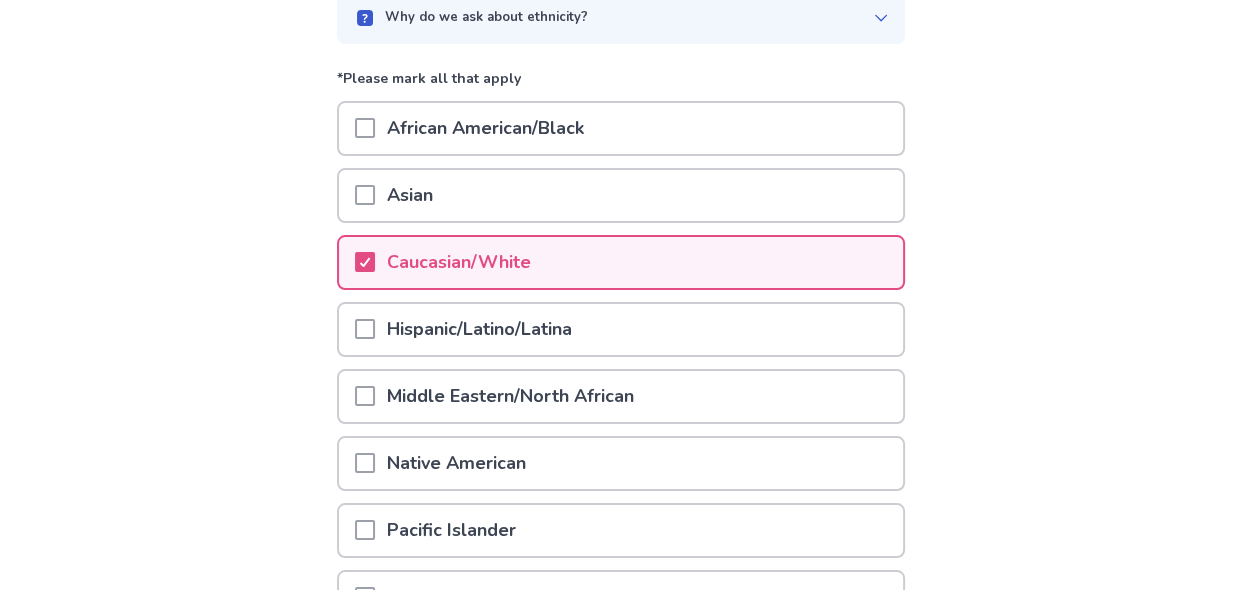 scroll, scrollTop: 418, scrollLeft: 0, axis: vertical 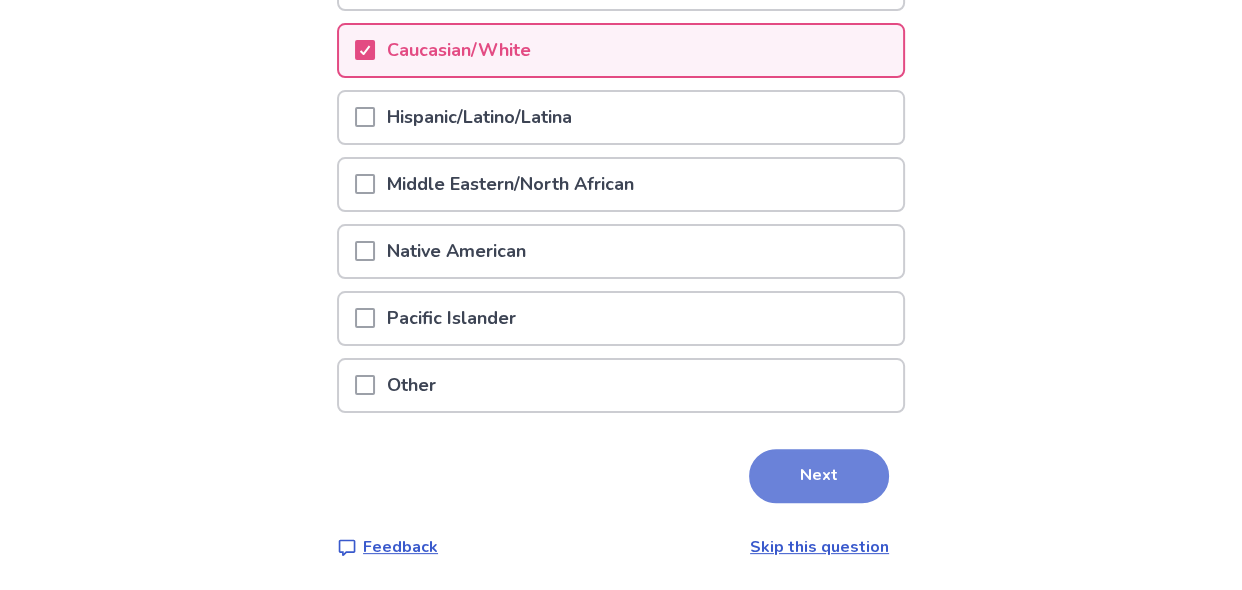 click on "Next" at bounding box center [819, 476] 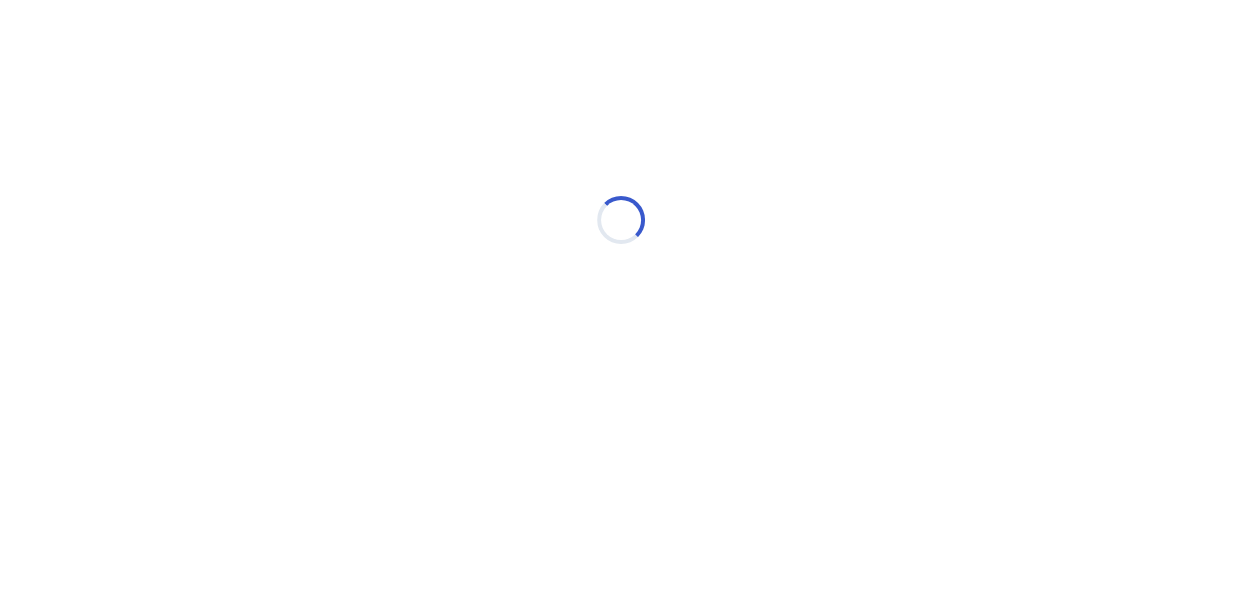 scroll, scrollTop: 0, scrollLeft: 0, axis: both 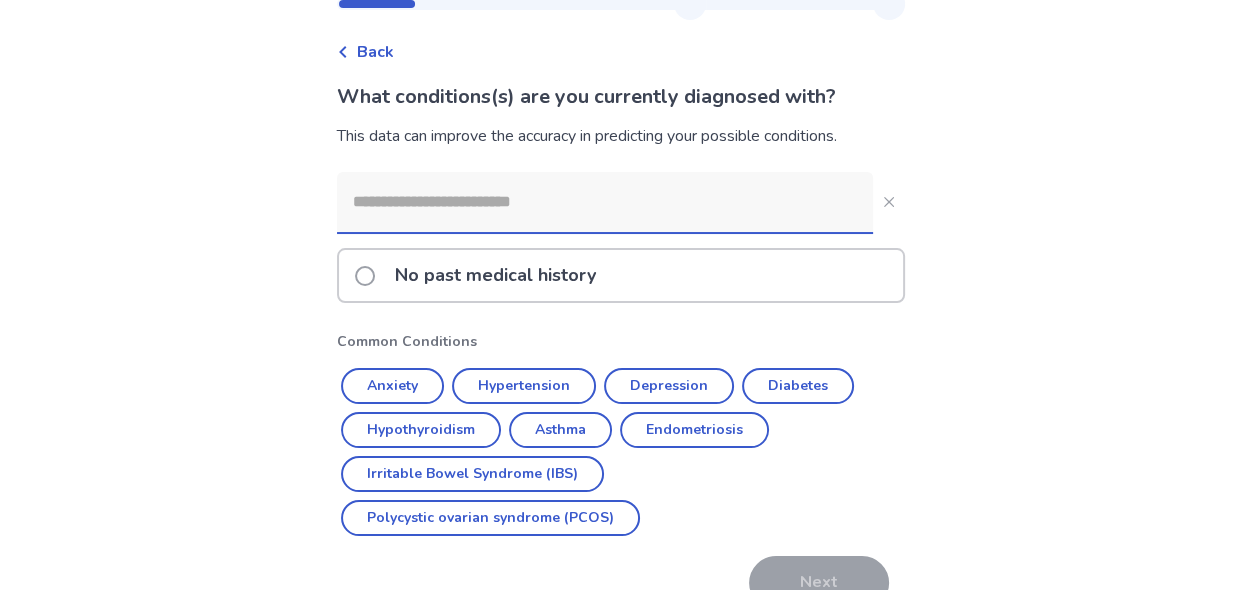 click at bounding box center [605, 202] 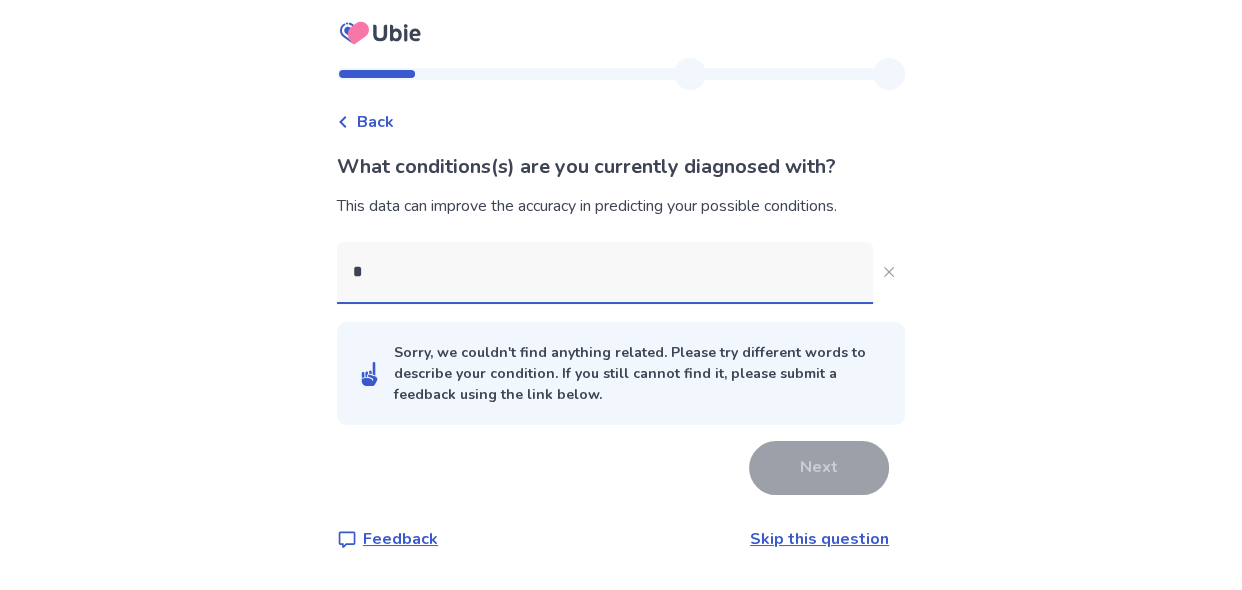 scroll, scrollTop: 0, scrollLeft: 0, axis: both 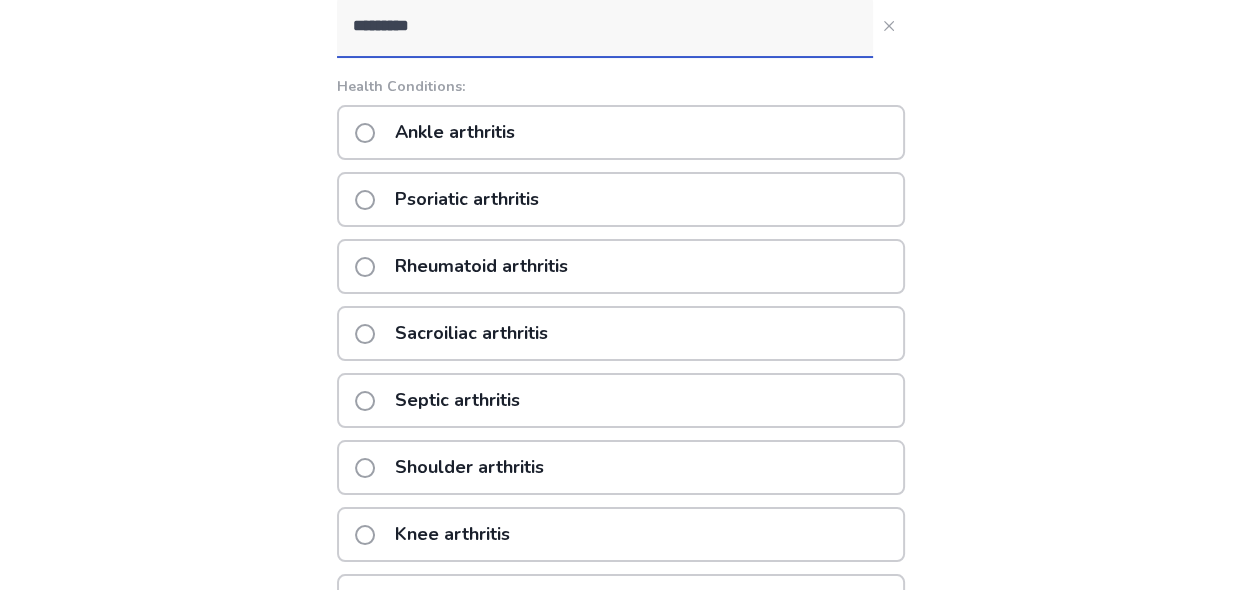type on "*********" 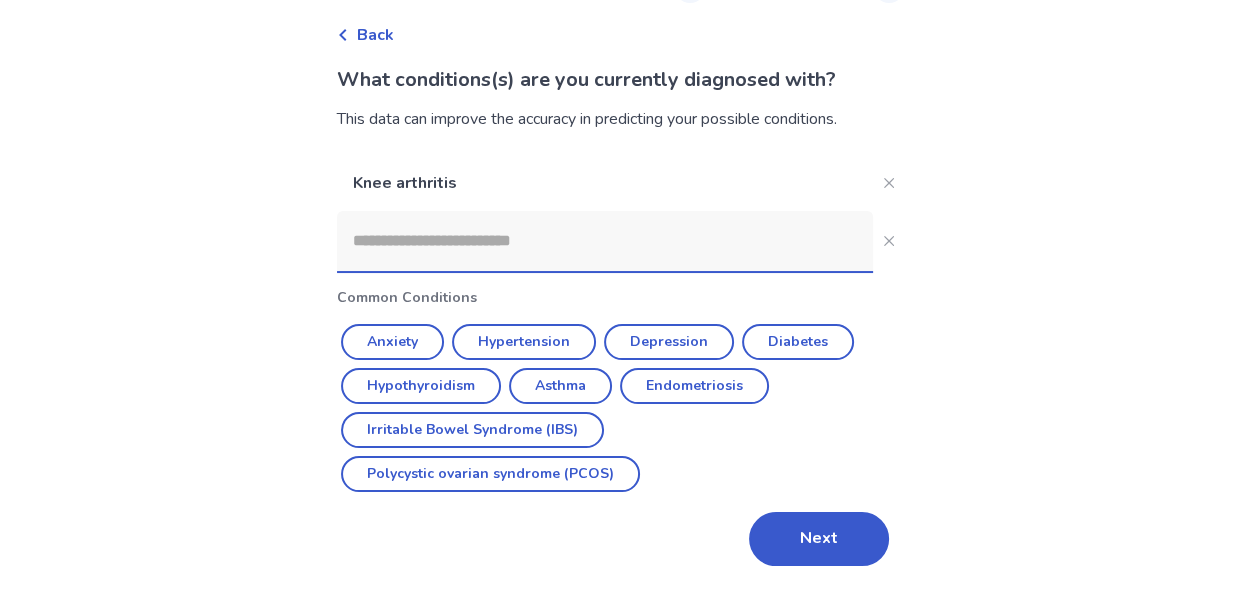 scroll, scrollTop: 86, scrollLeft: 0, axis: vertical 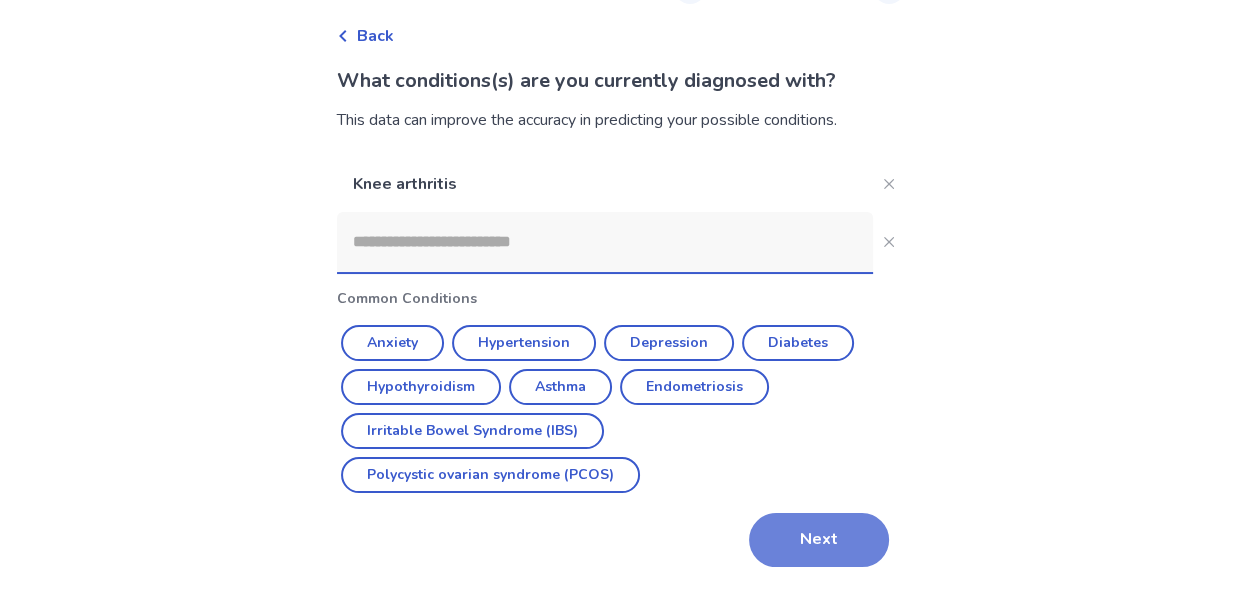 click on "Next" at bounding box center (819, 540) 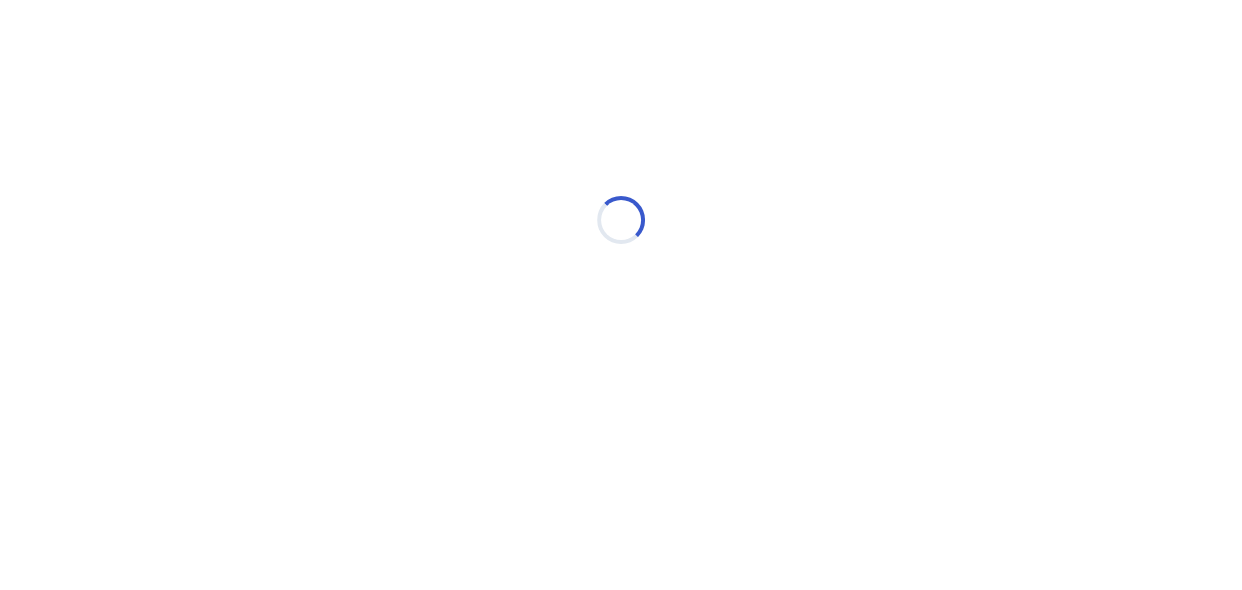 scroll, scrollTop: 0, scrollLeft: 0, axis: both 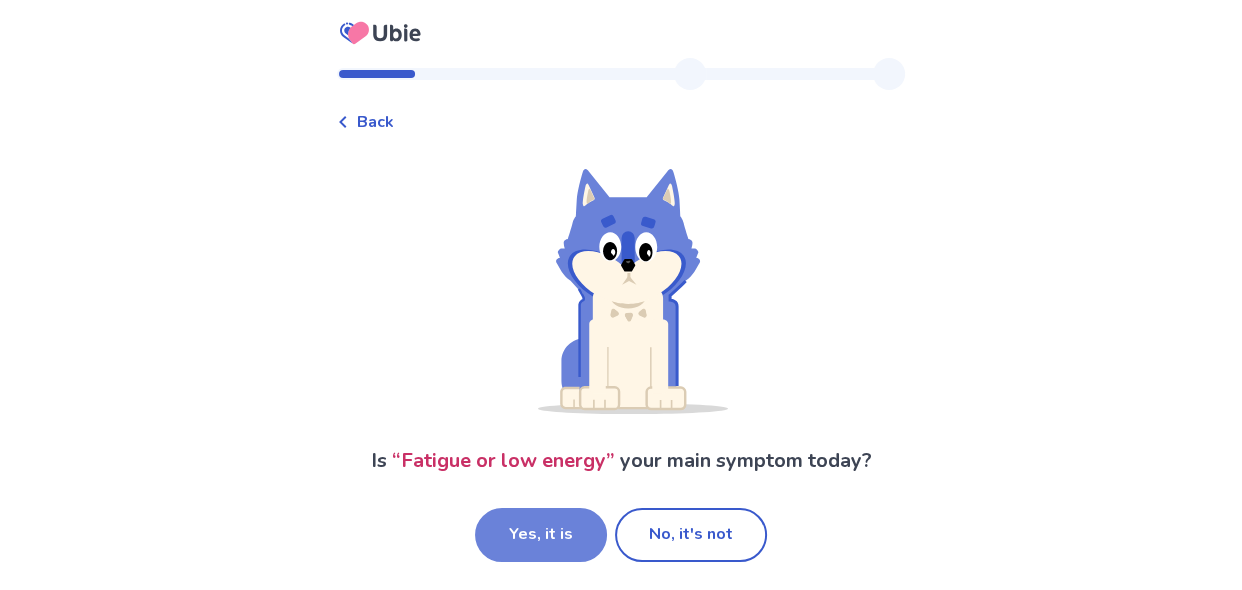 click on "Yes, it is" at bounding box center (541, 535) 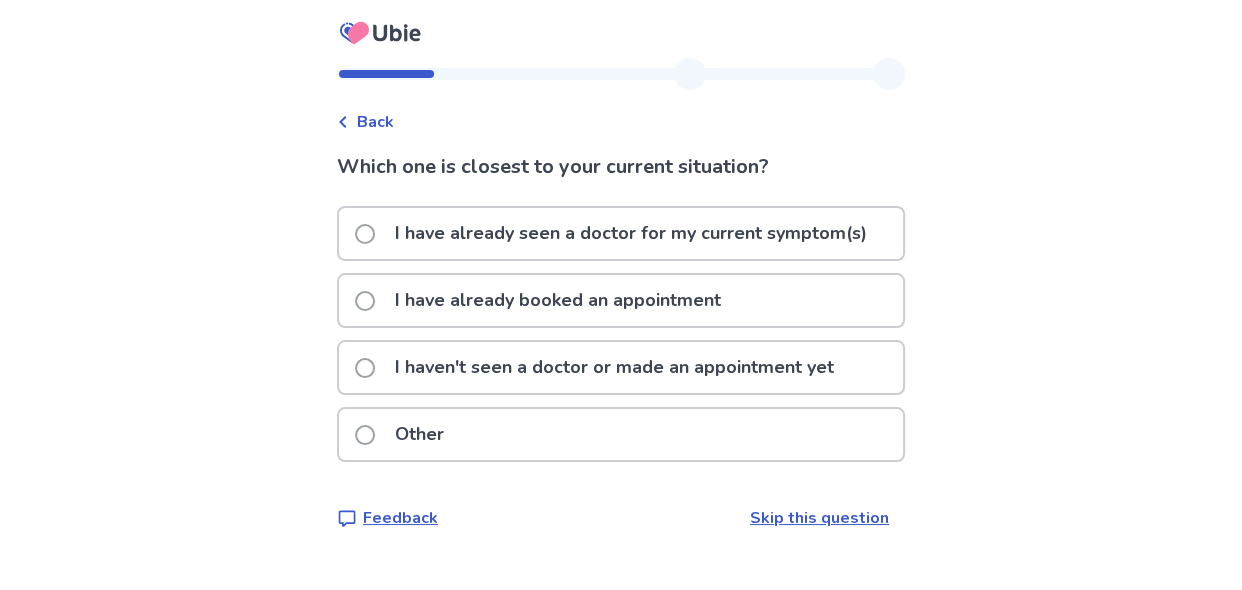 click at bounding box center [365, 234] 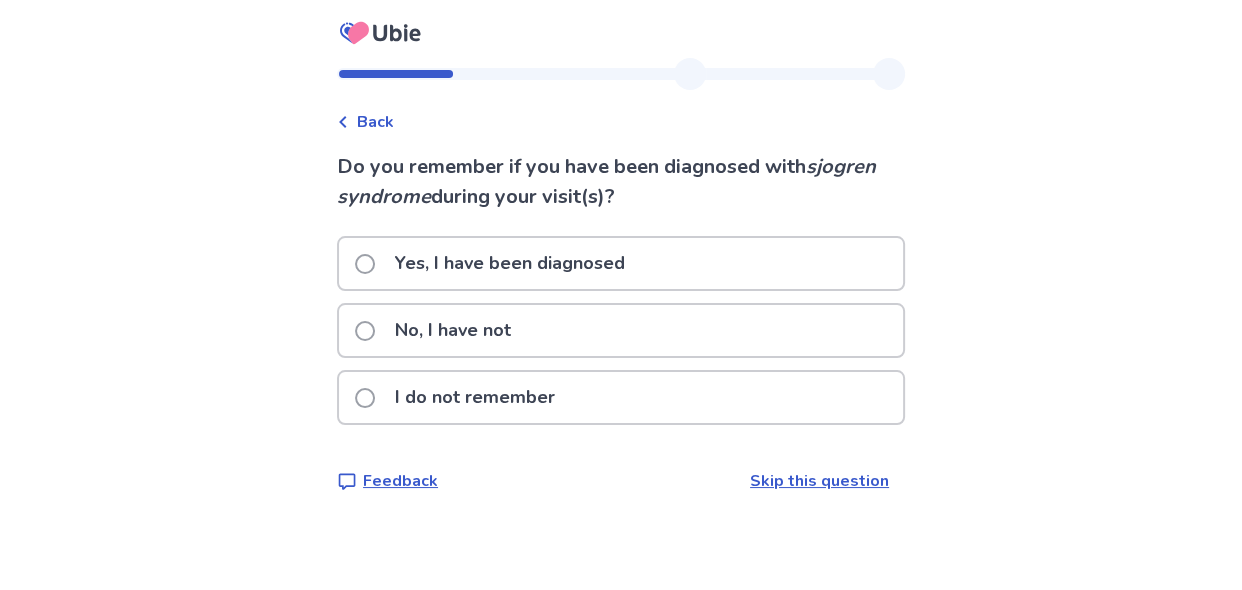click at bounding box center (365, 331) 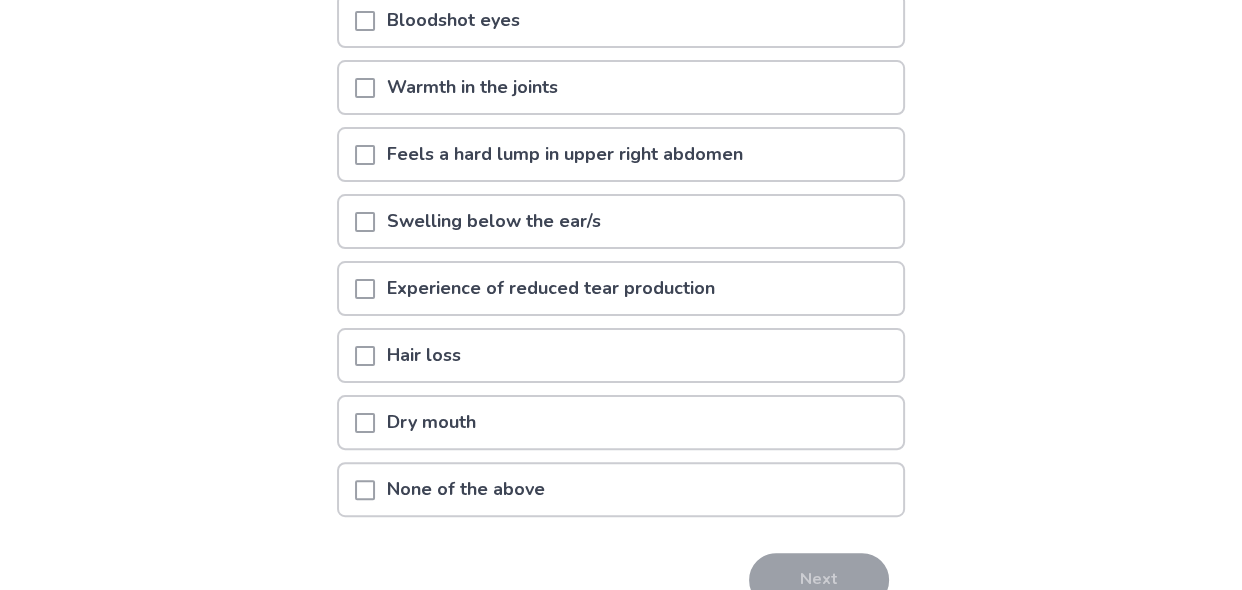 scroll, scrollTop: 411, scrollLeft: 0, axis: vertical 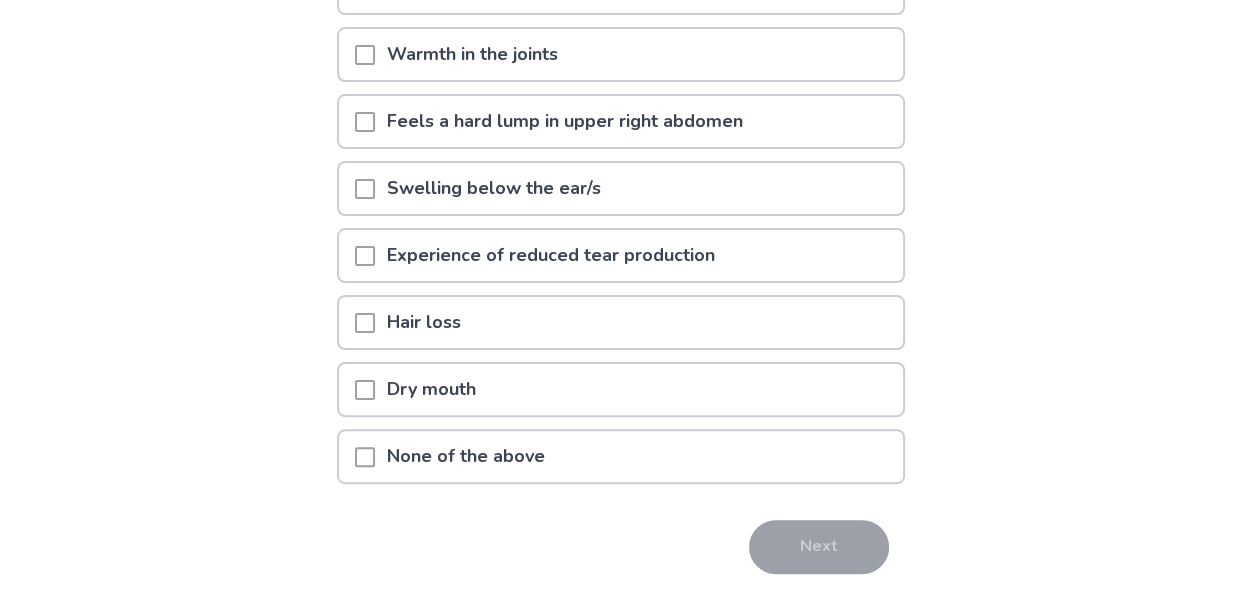 click at bounding box center [365, 457] 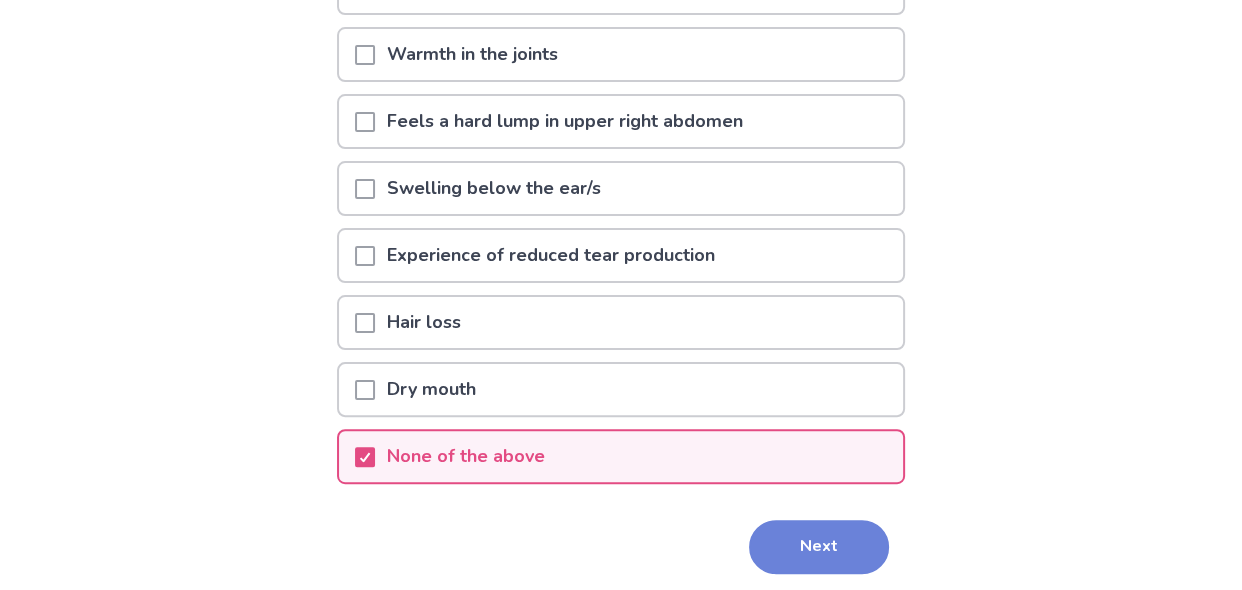 click on "Next" at bounding box center (819, 547) 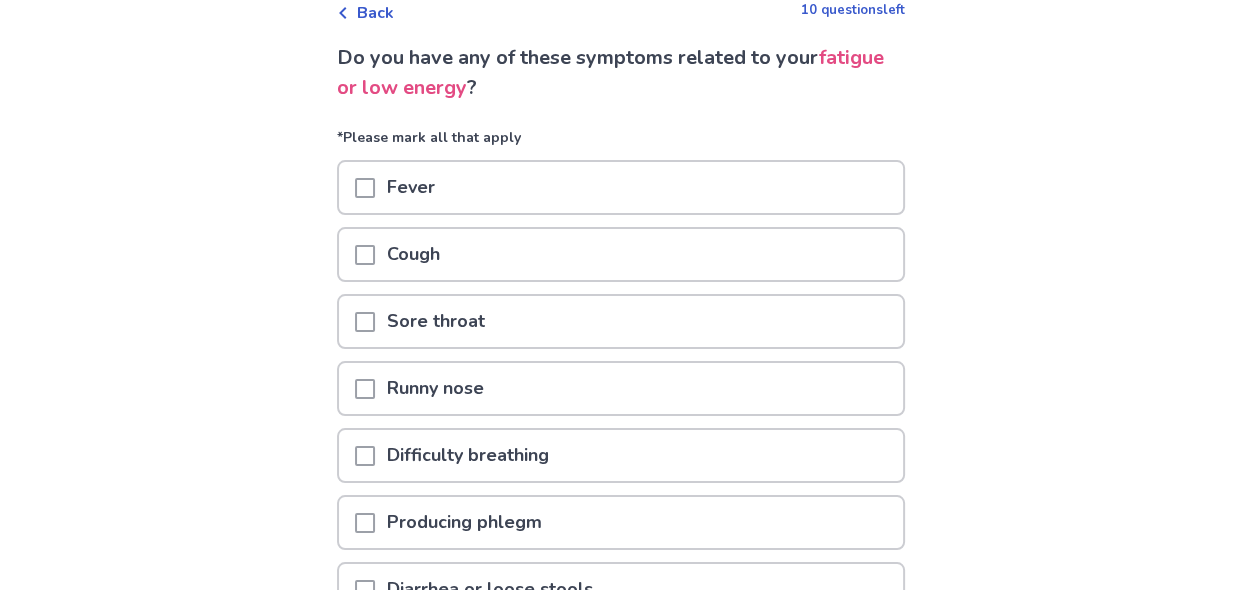 scroll, scrollTop: 119, scrollLeft: 0, axis: vertical 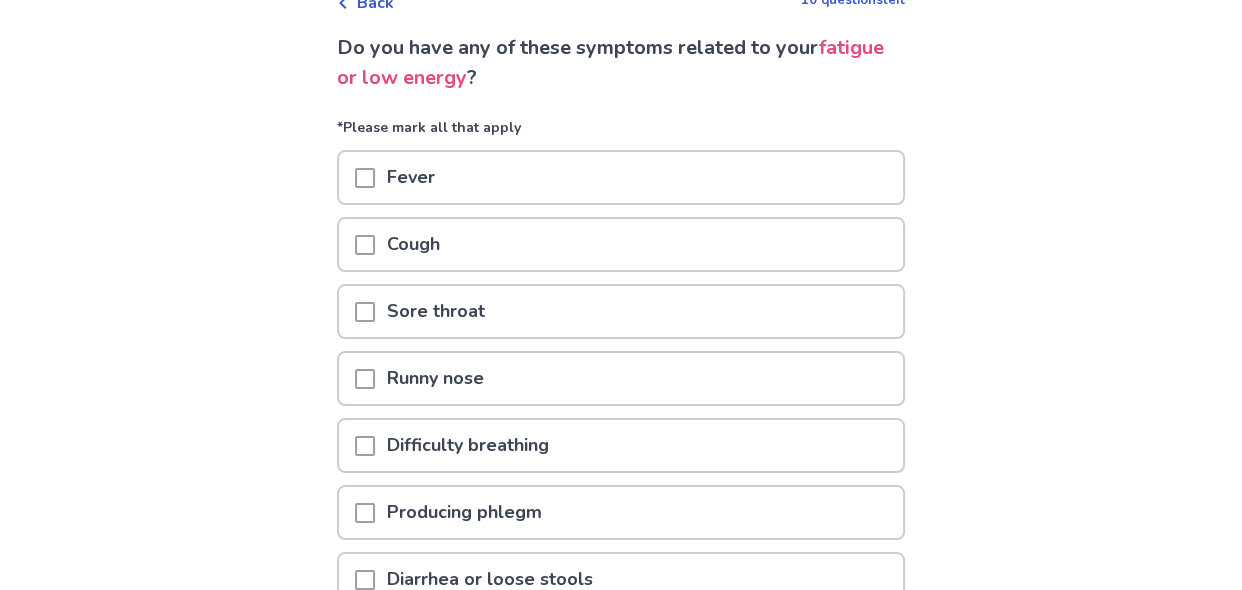 click at bounding box center [365, 446] 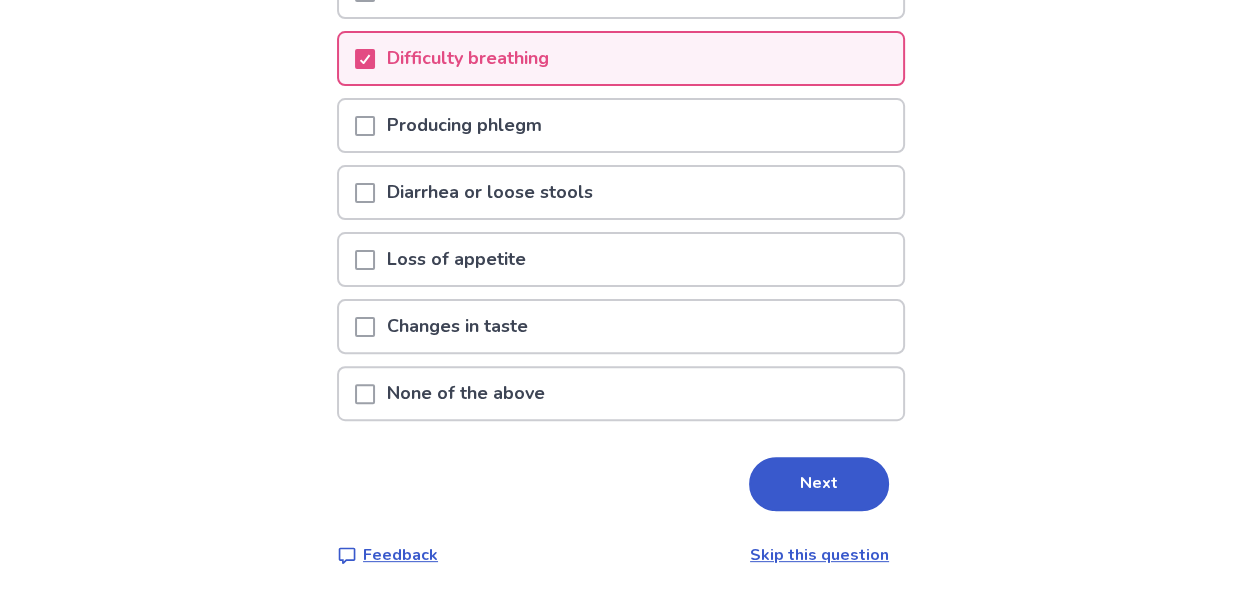 scroll, scrollTop: 512, scrollLeft: 0, axis: vertical 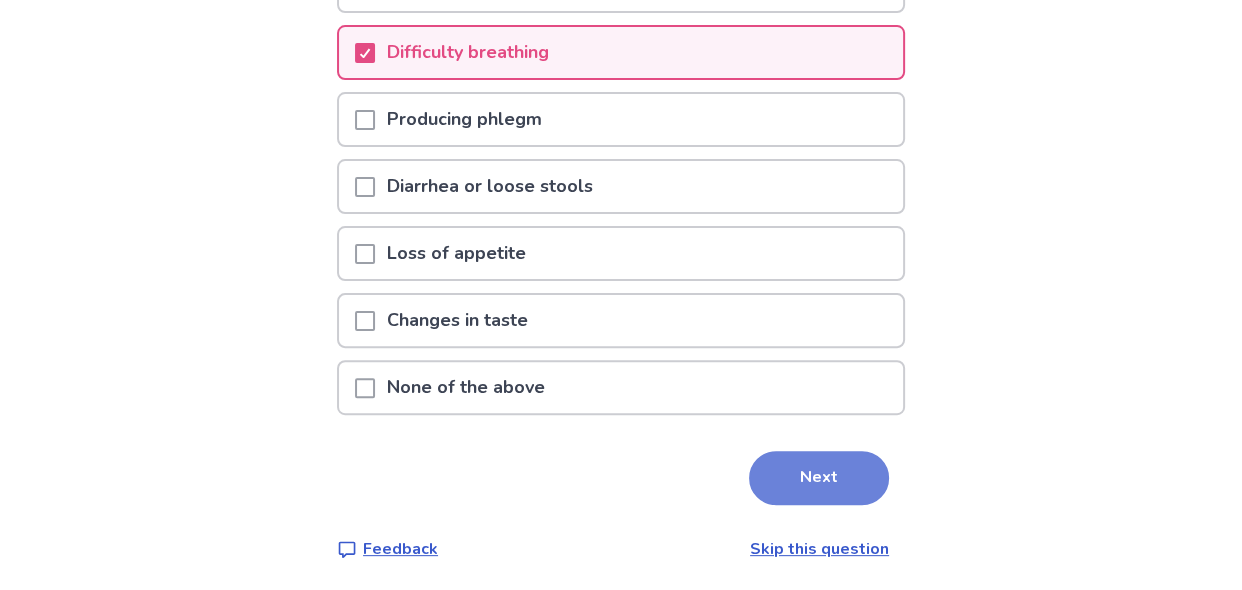 click on "Next" at bounding box center [819, 478] 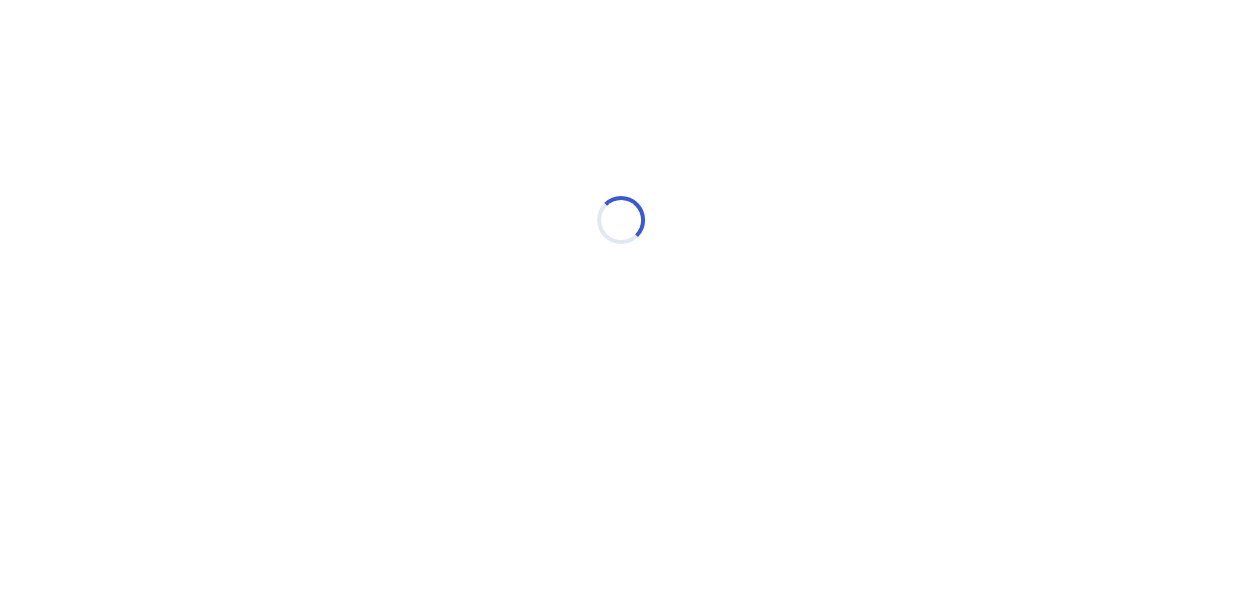scroll, scrollTop: 0, scrollLeft: 0, axis: both 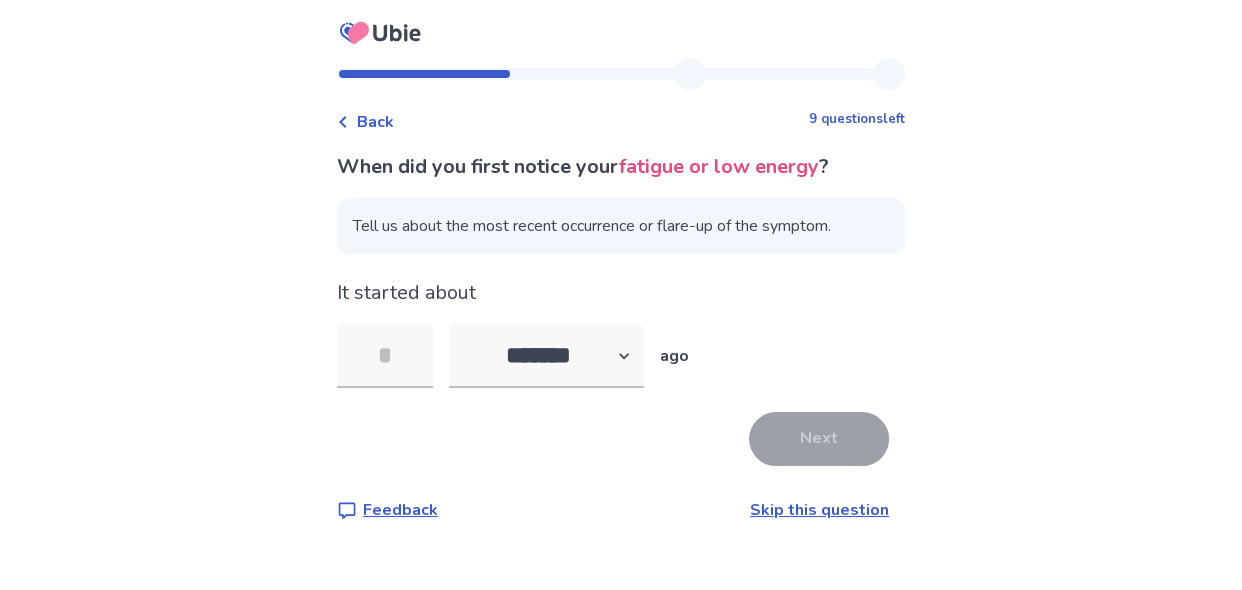 click on "When did you first notice your  fatigue or low energy ? Tell us about the most recent occurrence or flare-up of the symptom. It started about  [DATE]  ago Next Feedback Skip this question" at bounding box center [621, 337] 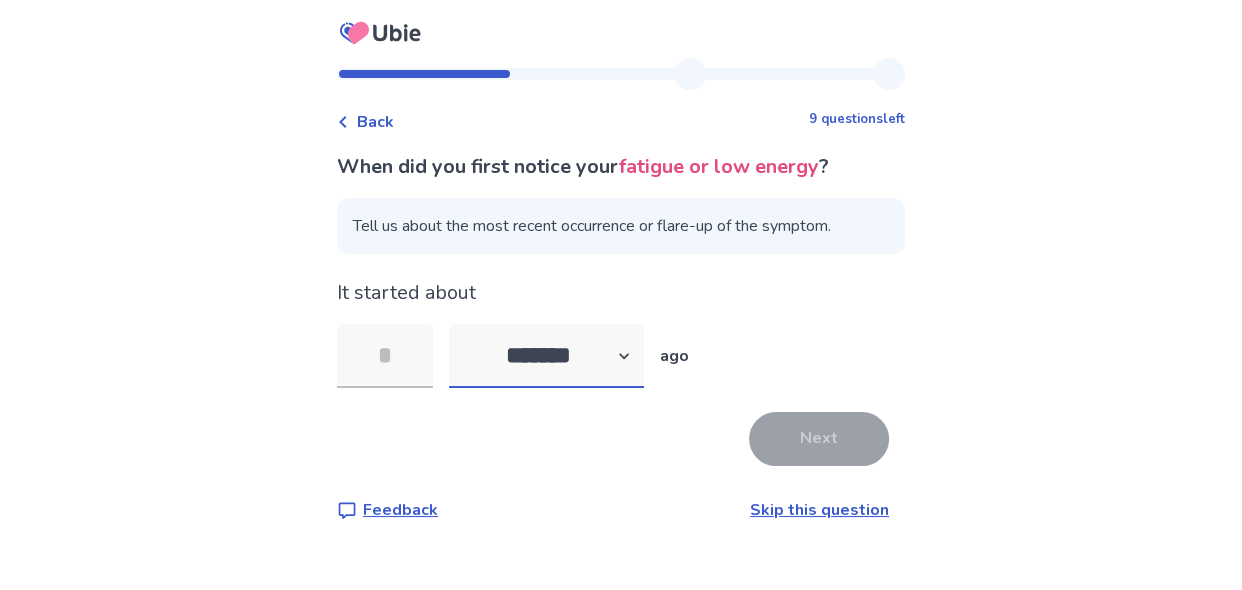 click on "******* ****** ******* ******** *******" at bounding box center [546, 356] 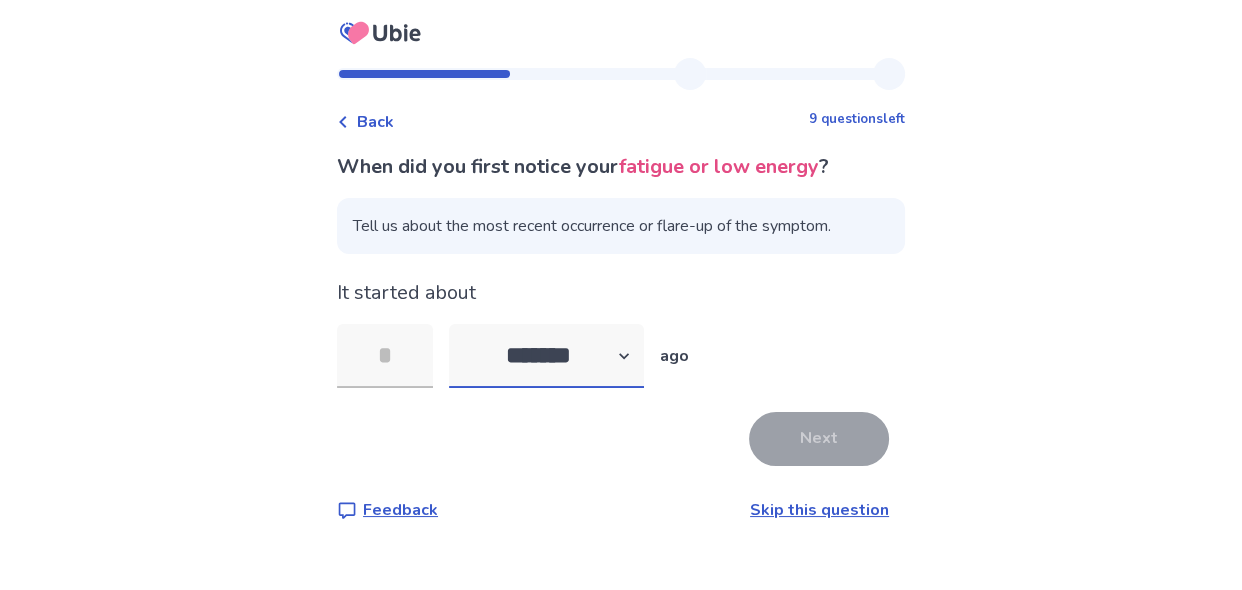 select on "*" 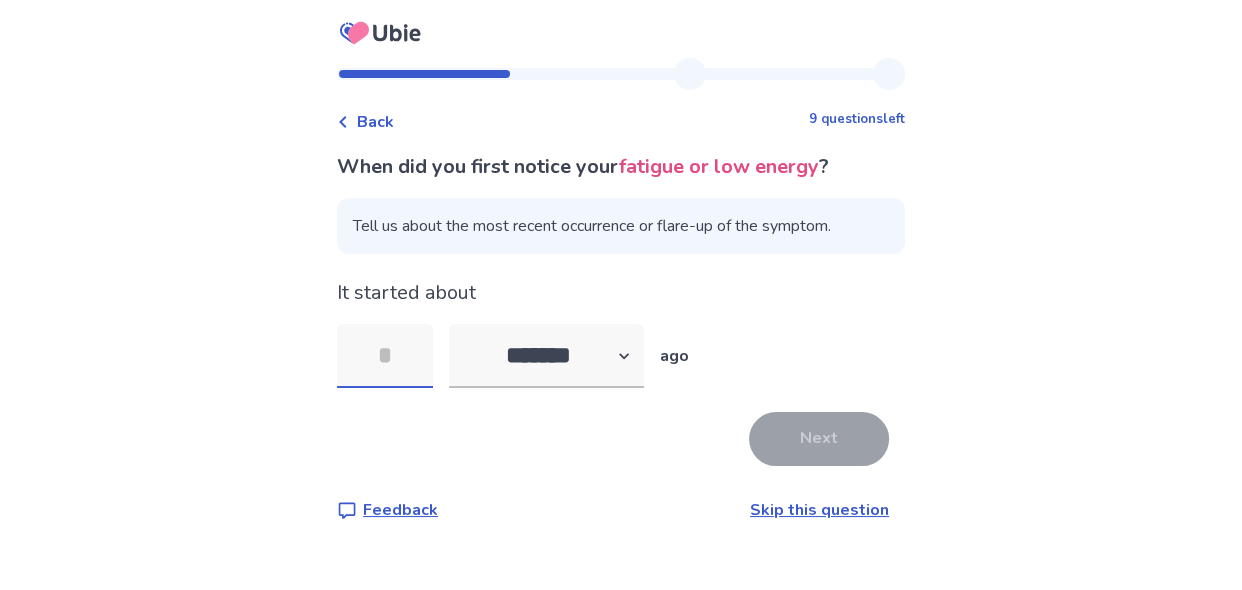 click at bounding box center (385, 356) 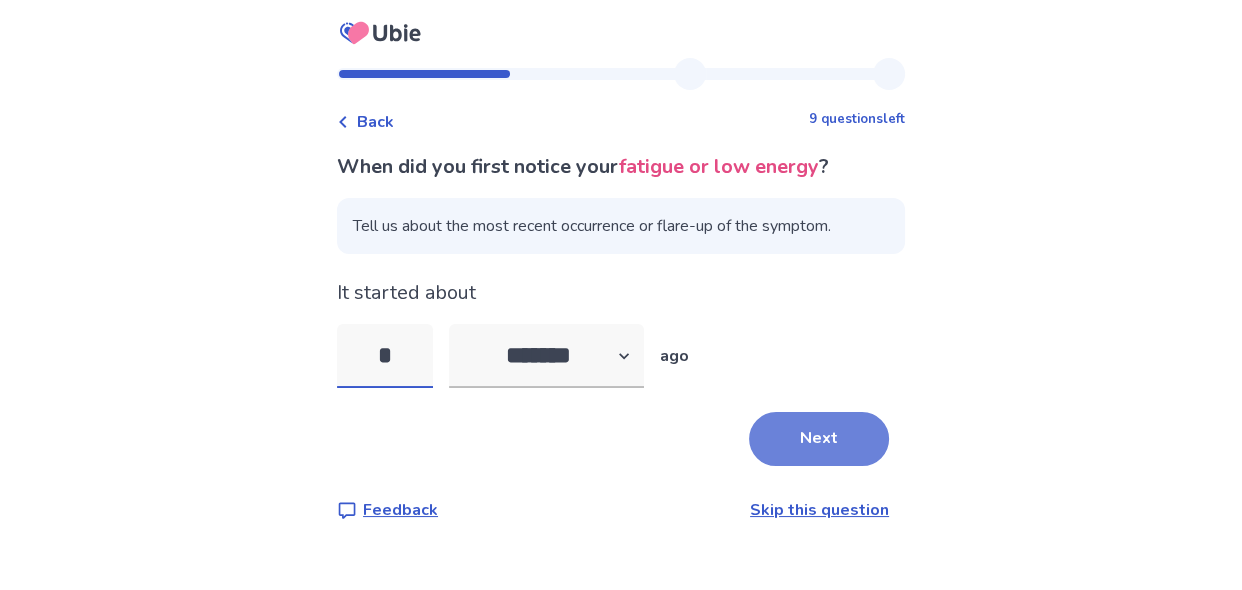 type on "*" 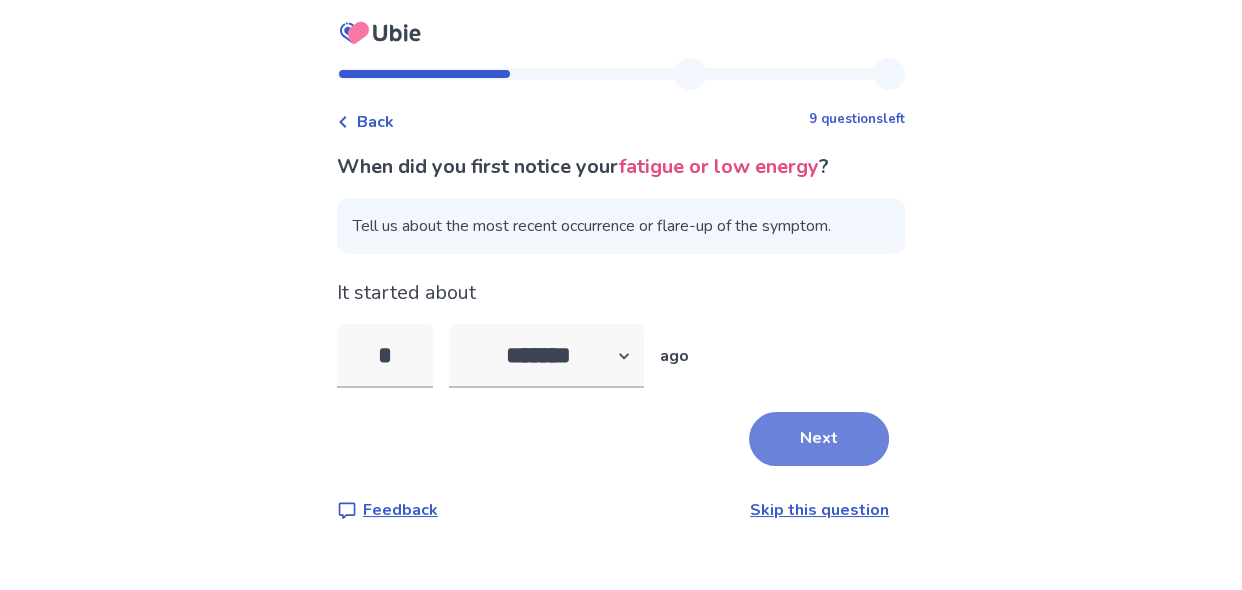 click on "Next" at bounding box center [819, 439] 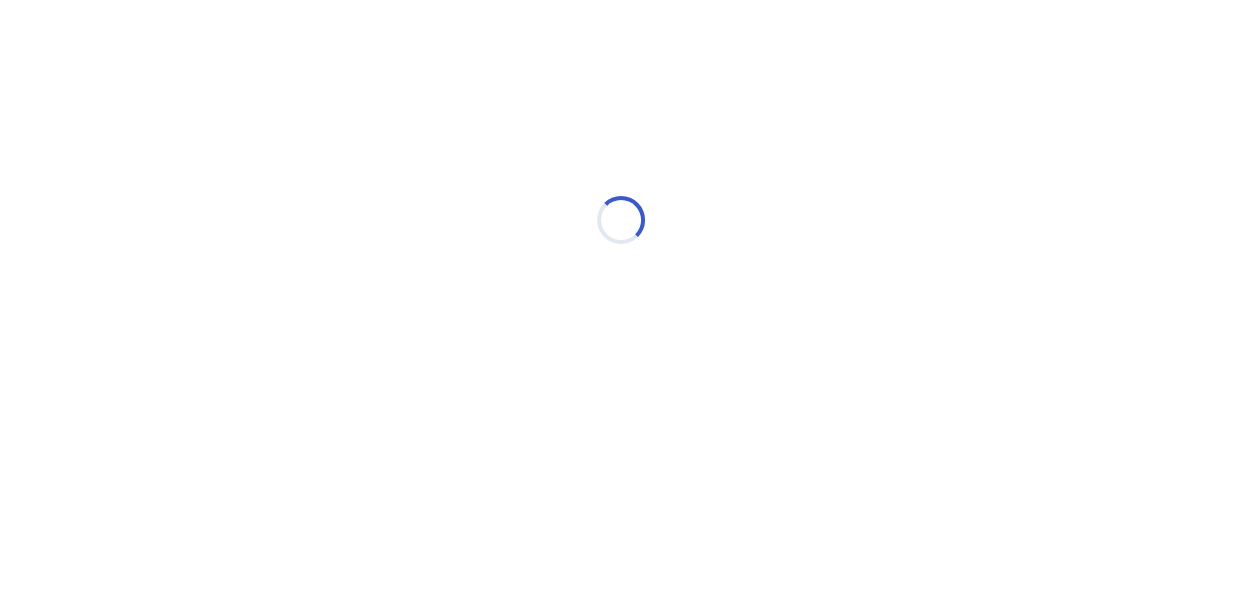 select on "*" 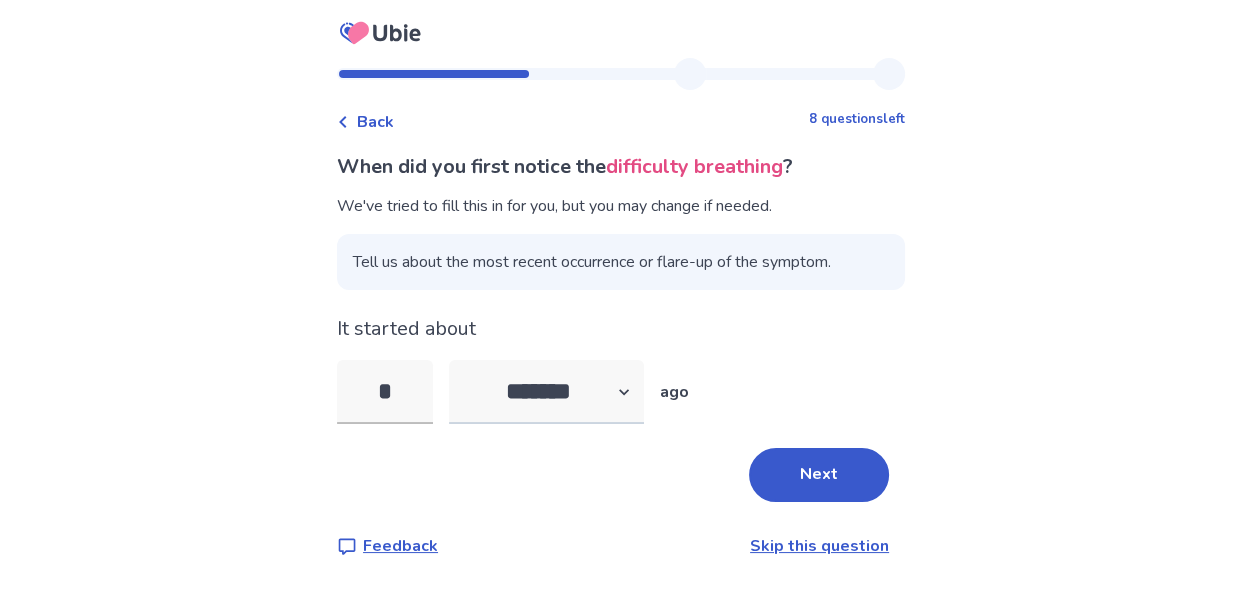 type on "*" 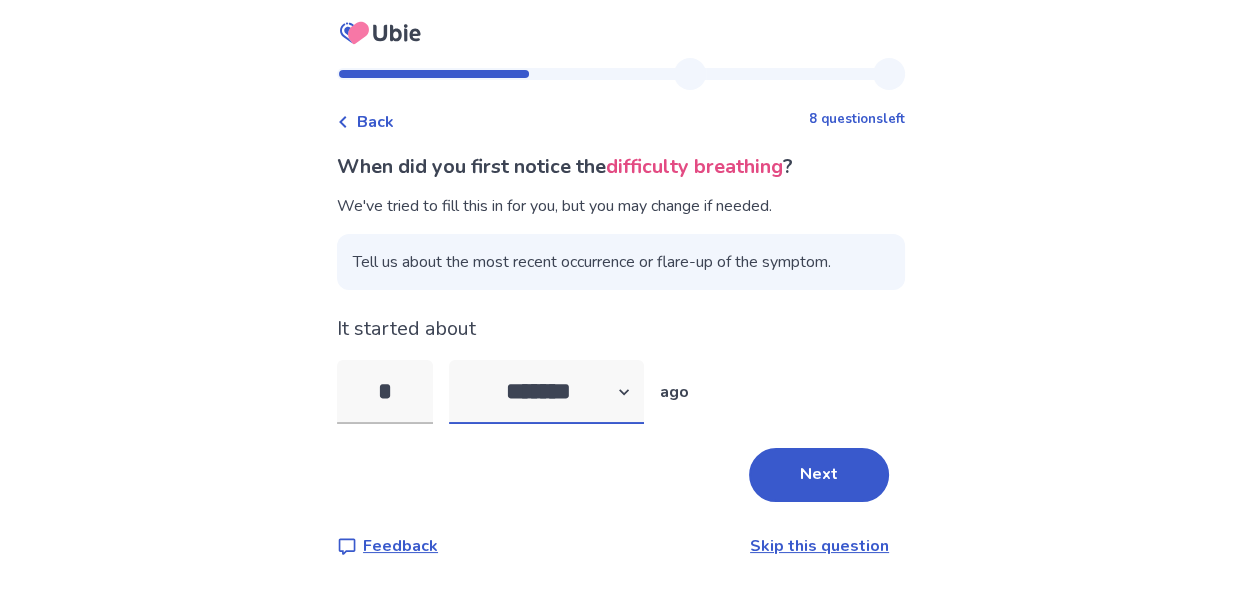 click on "******* ****** ******* ******** *******" at bounding box center (546, 392) 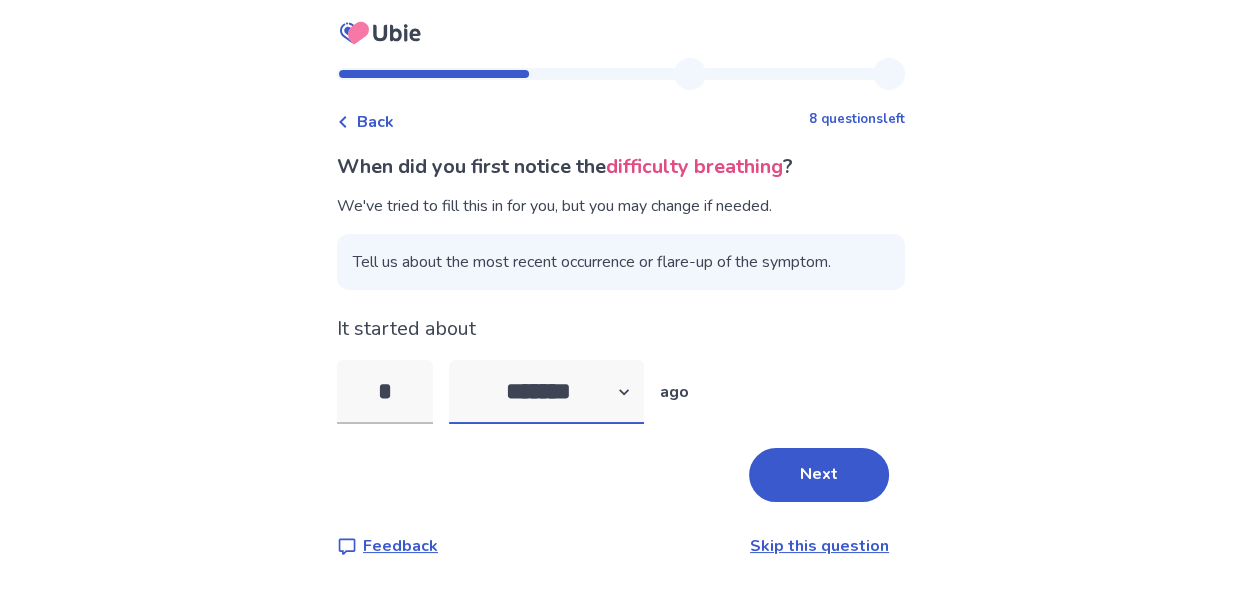 select on "*" 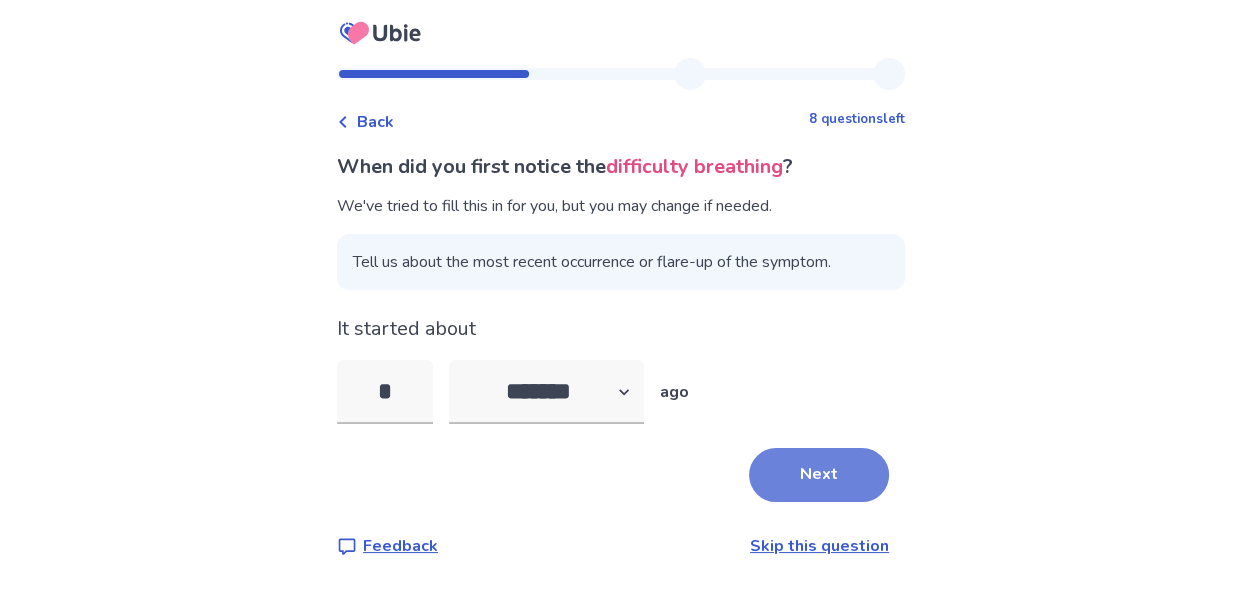 click on "Next" at bounding box center [819, 475] 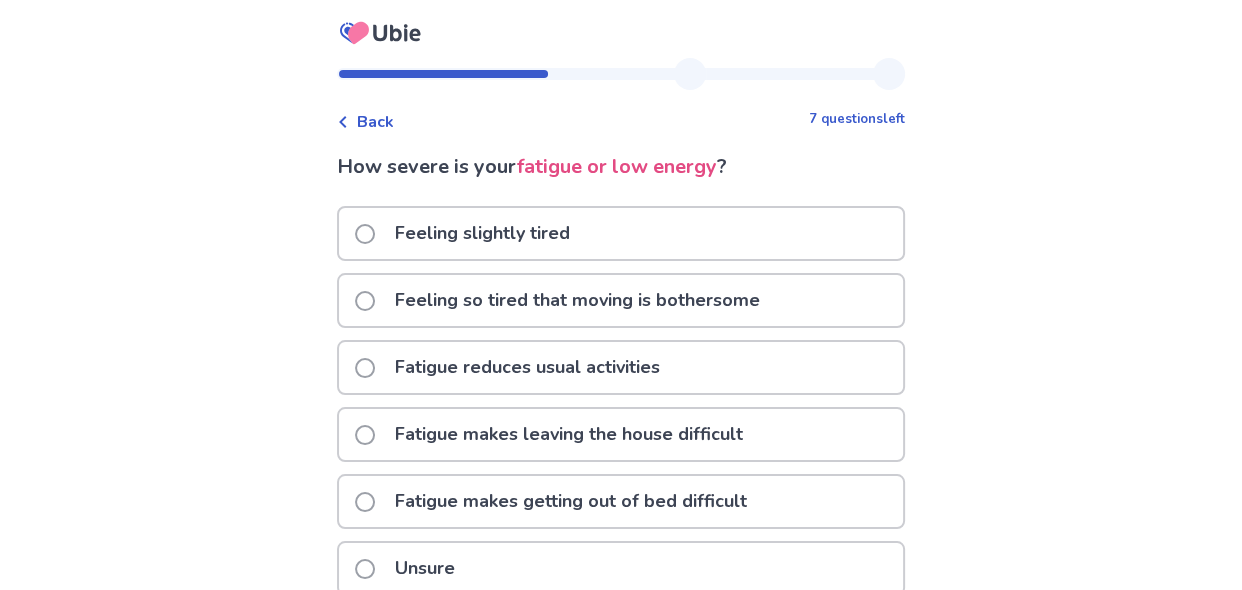 click at bounding box center [365, 435] 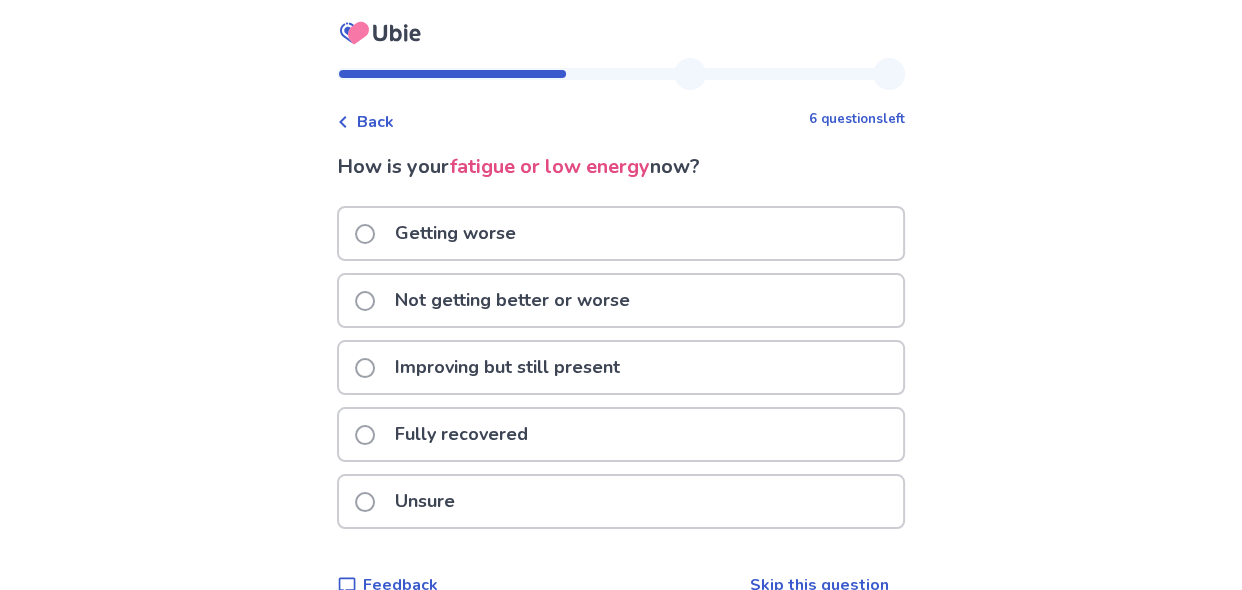click at bounding box center [365, 301] 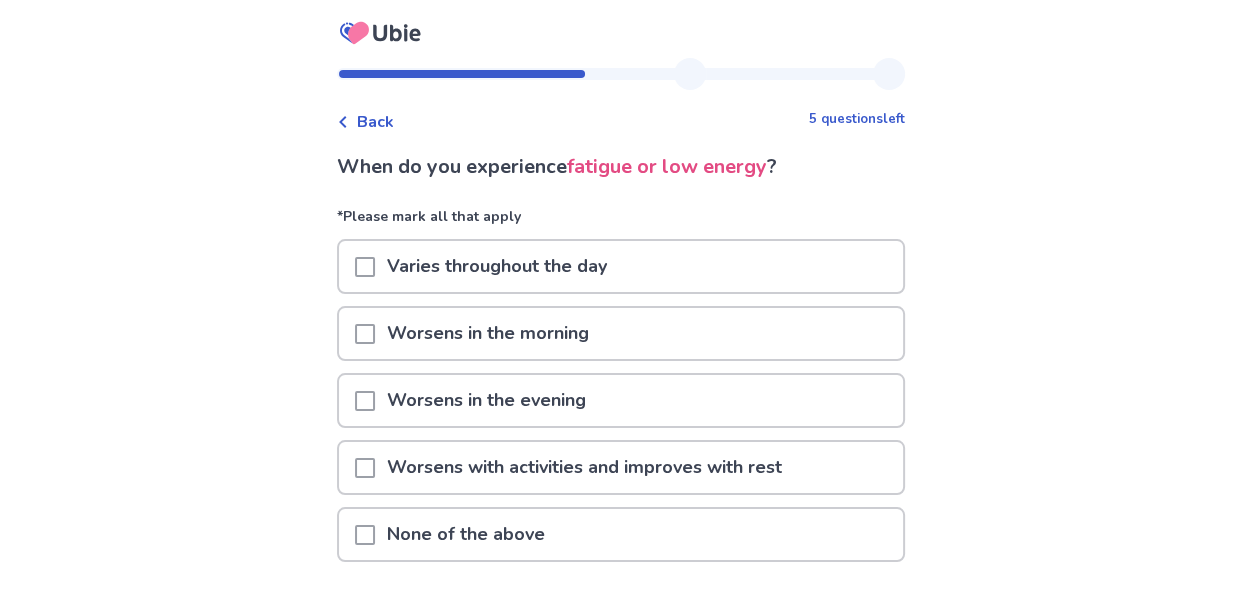 click at bounding box center (365, 267) 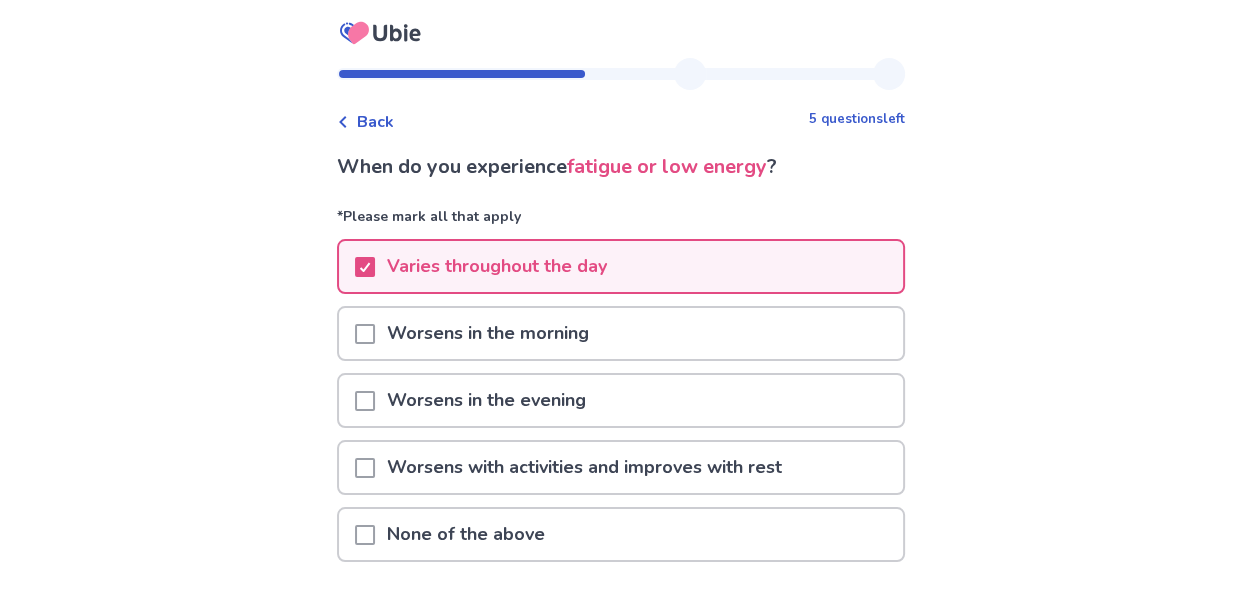 scroll, scrollTop: 150, scrollLeft: 0, axis: vertical 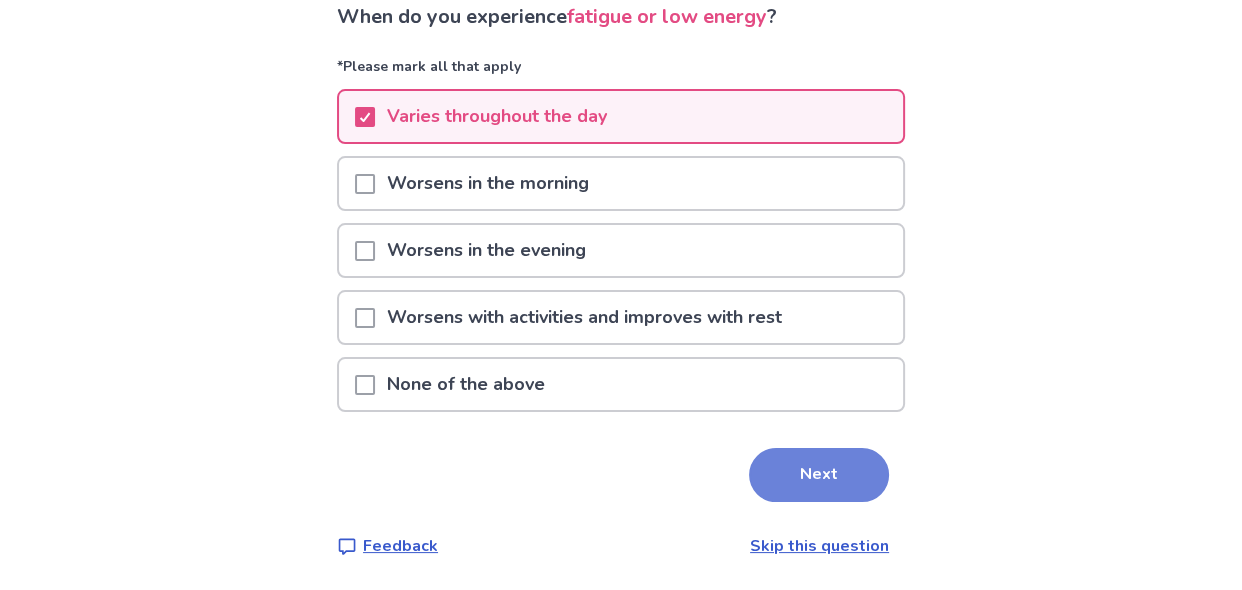 click on "Next" at bounding box center (819, 475) 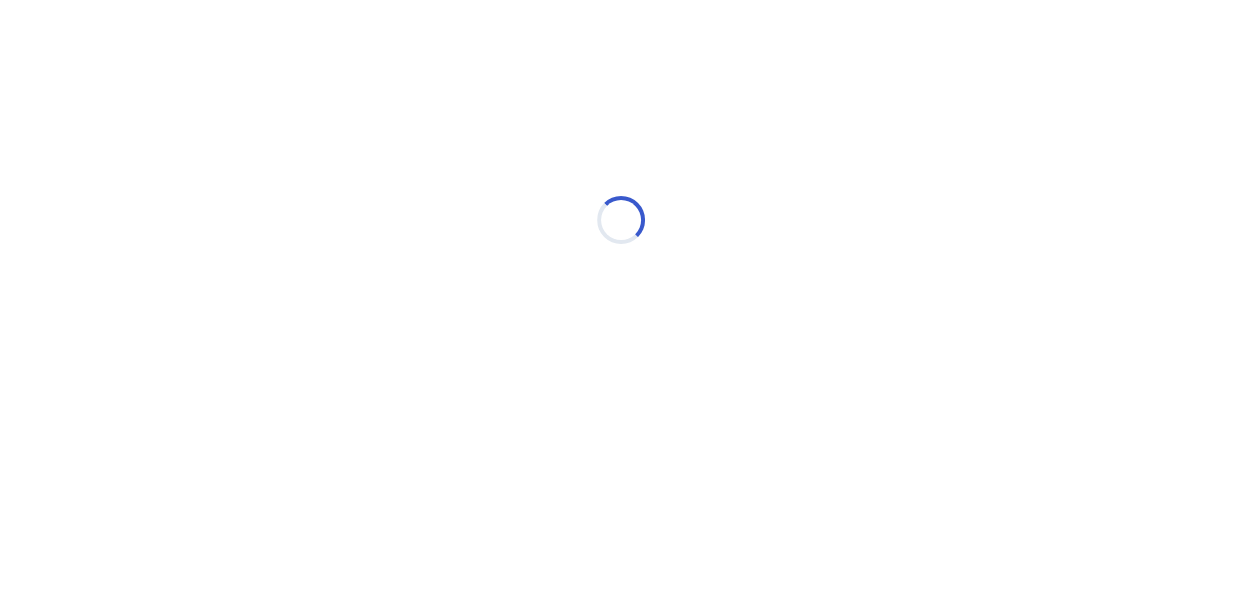 scroll, scrollTop: 0, scrollLeft: 0, axis: both 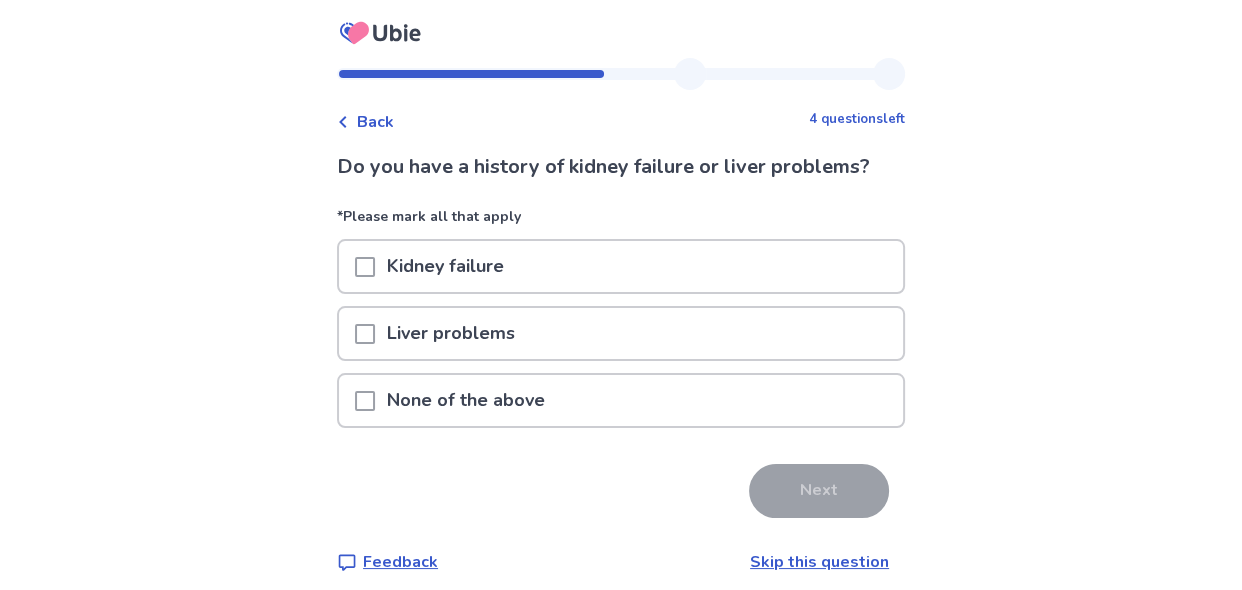 click at bounding box center [365, 401] 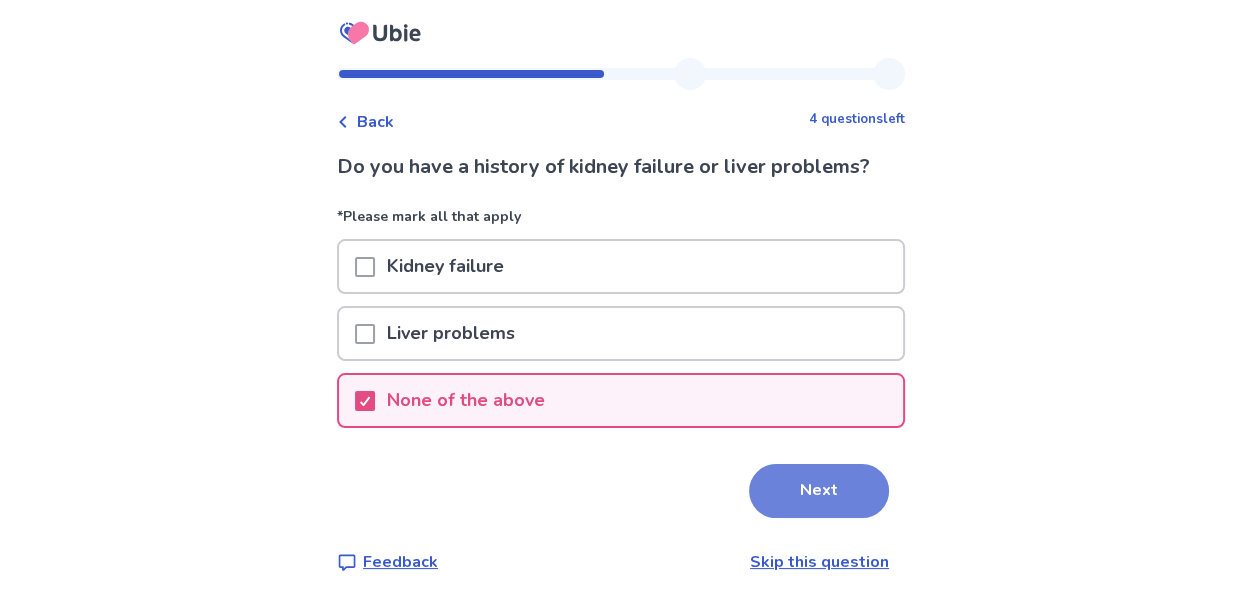 click on "Next" at bounding box center (819, 491) 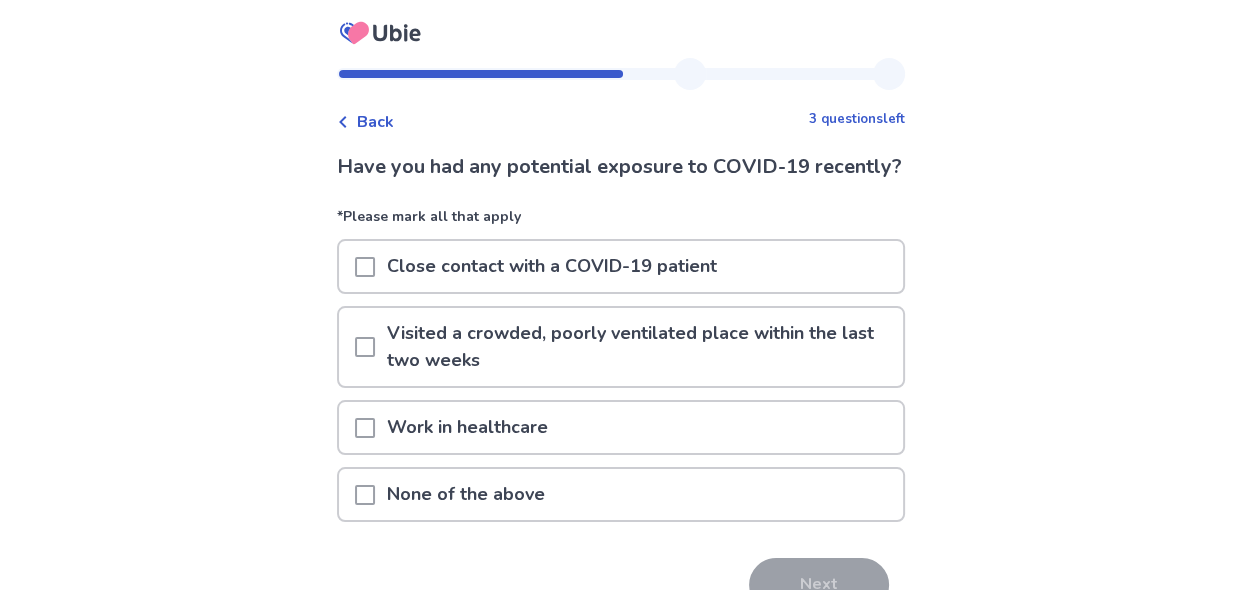 click at bounding box center [365, 267] 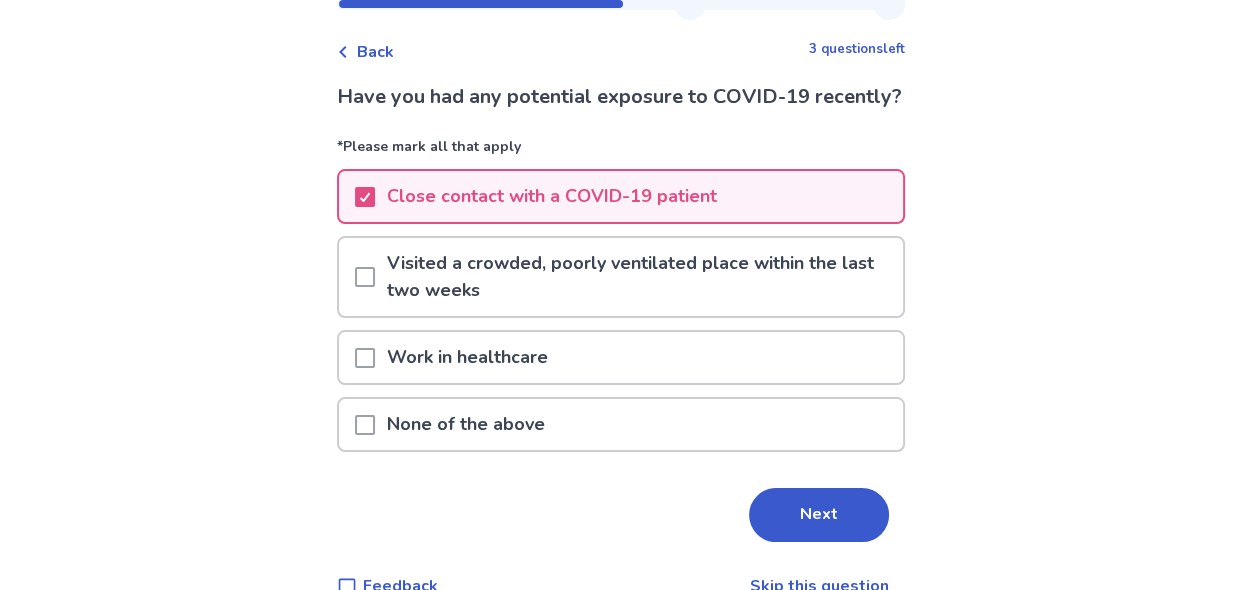 scroll, scrollTop: 74, scrollLeft: 0, axis: vertical 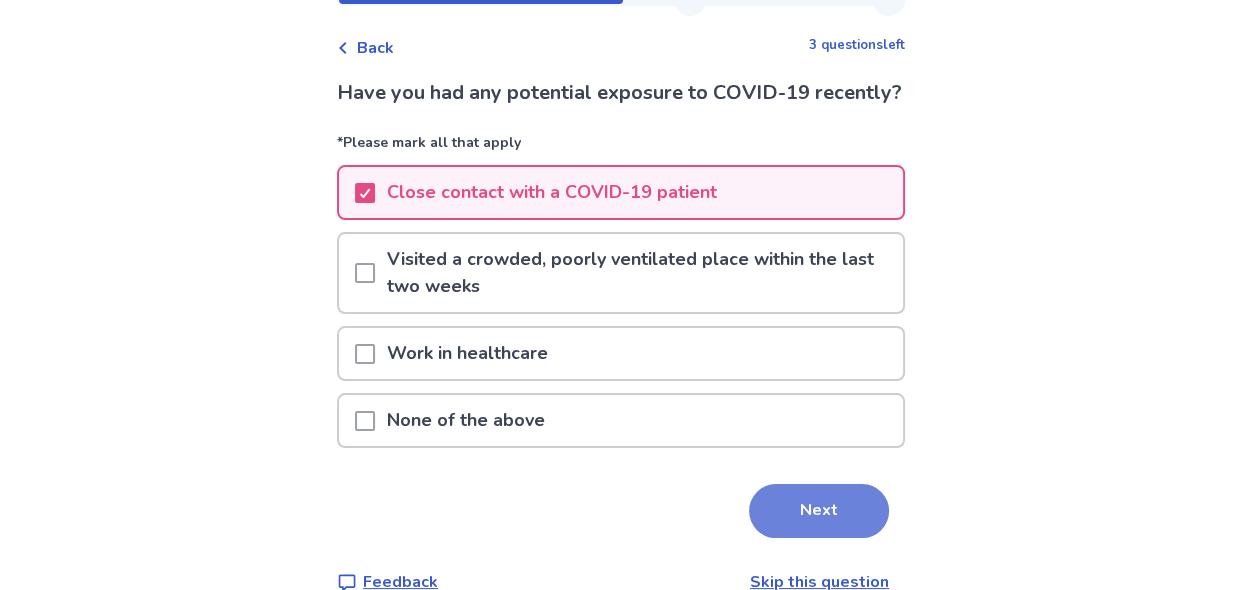 click on "Next" at bounding box center [819, 511] 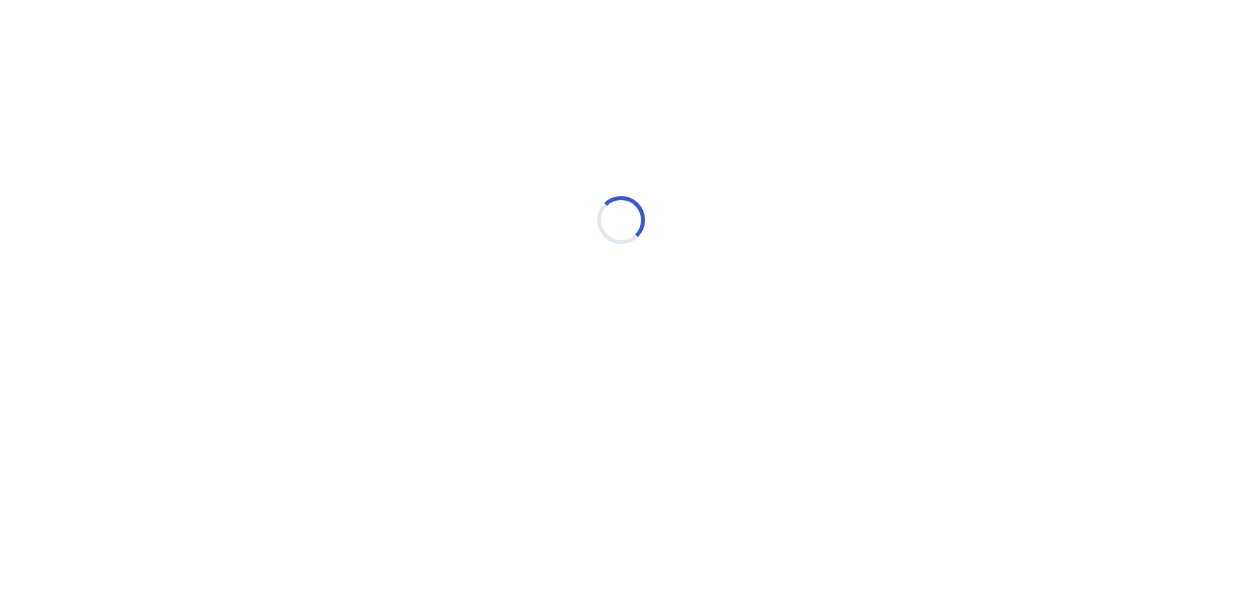 scroll, scrollTop: 0, scrollLeft: 0, axis: both 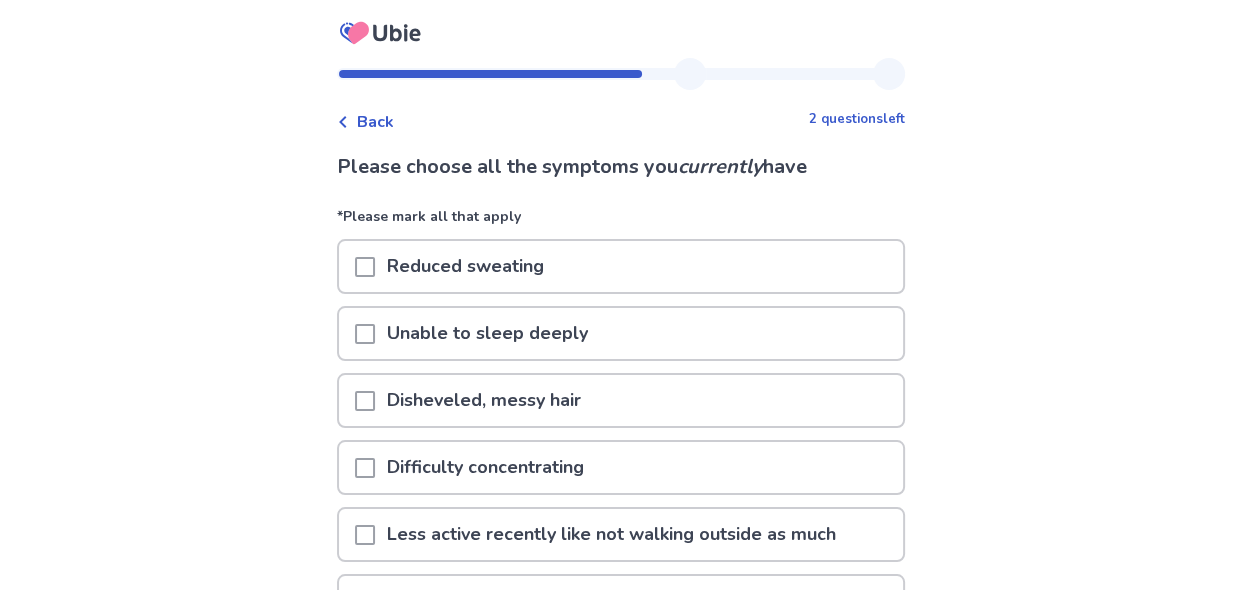 click at bounding box center [365, 334] 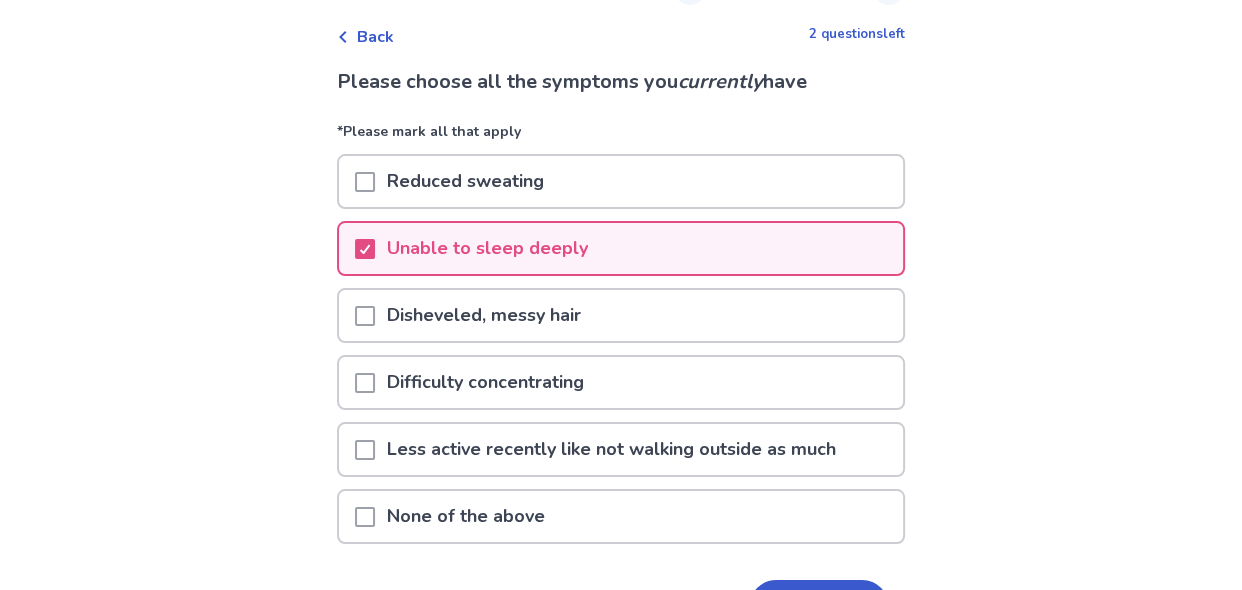 scroll, scrollTop: 103, scrollLeft: 0, axis: vertical 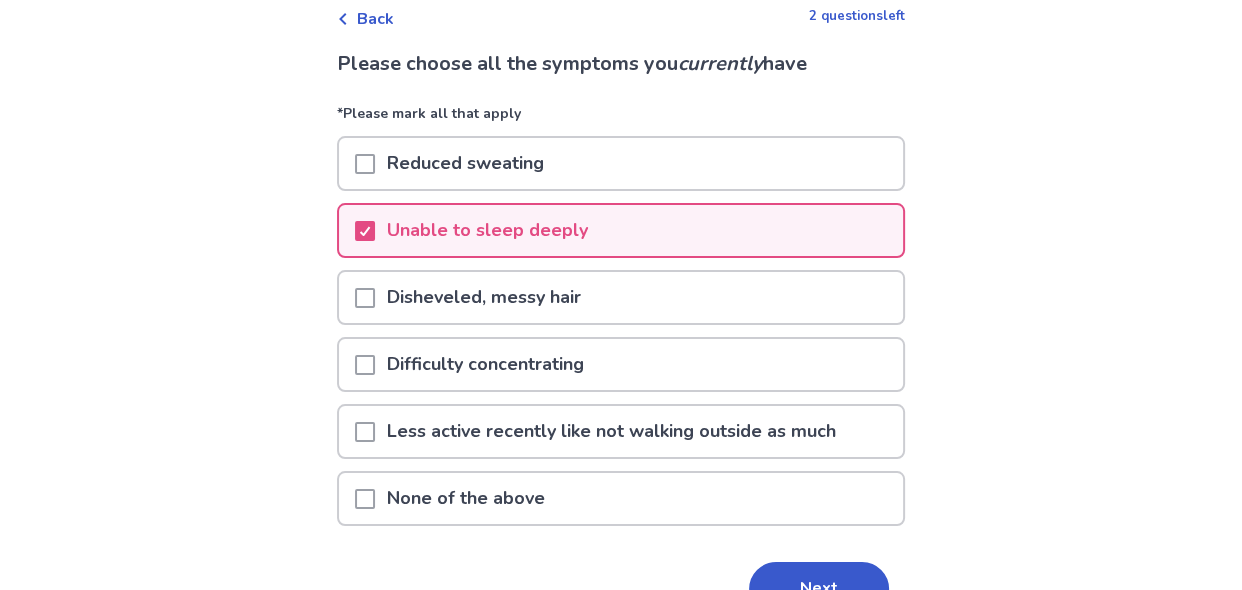 click at bounding box center (365, 432) 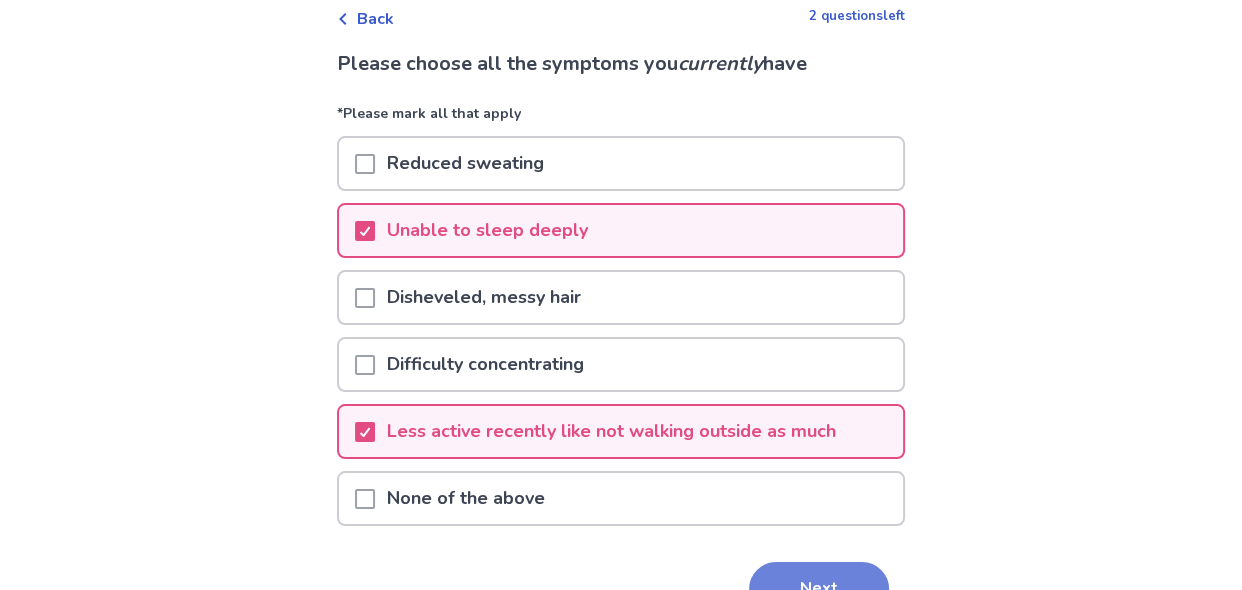 click on "Next" at bounding box center [819, 589] 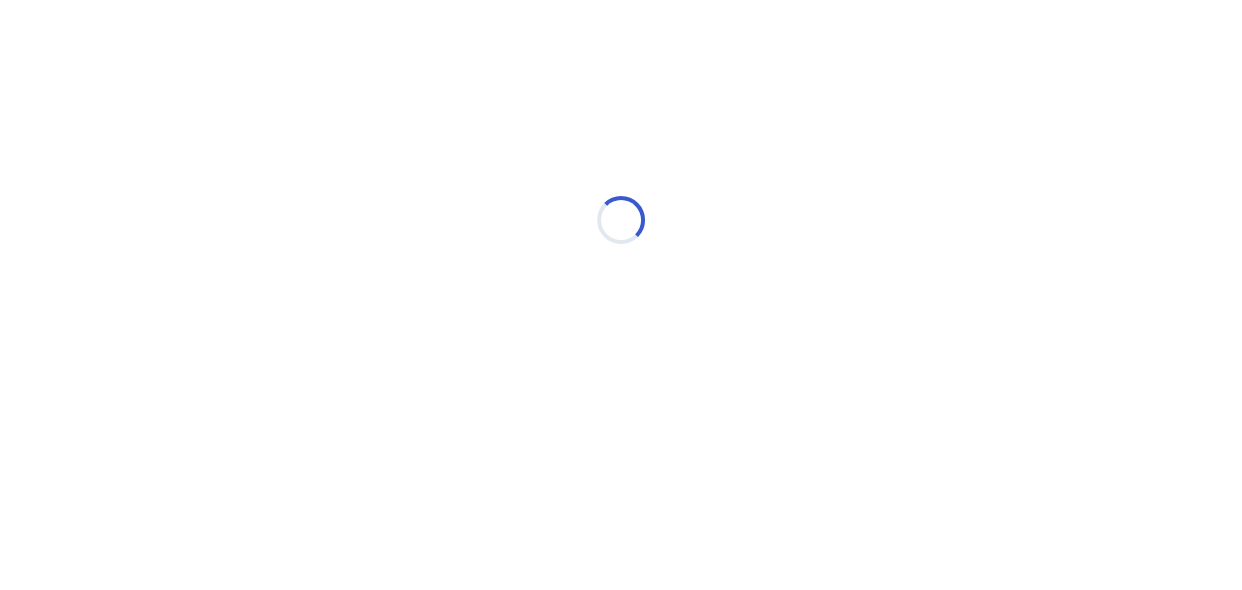 scroll, scrollTop: 0, scrollLeft: 0, axis: both 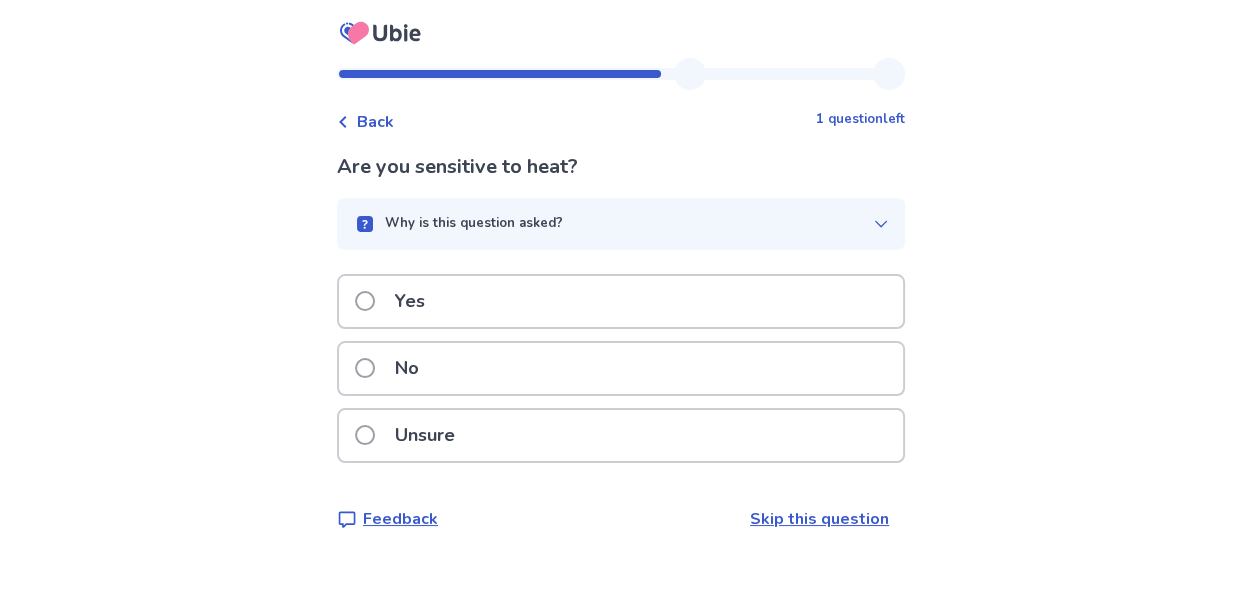 click at bounding box center [365, 435] 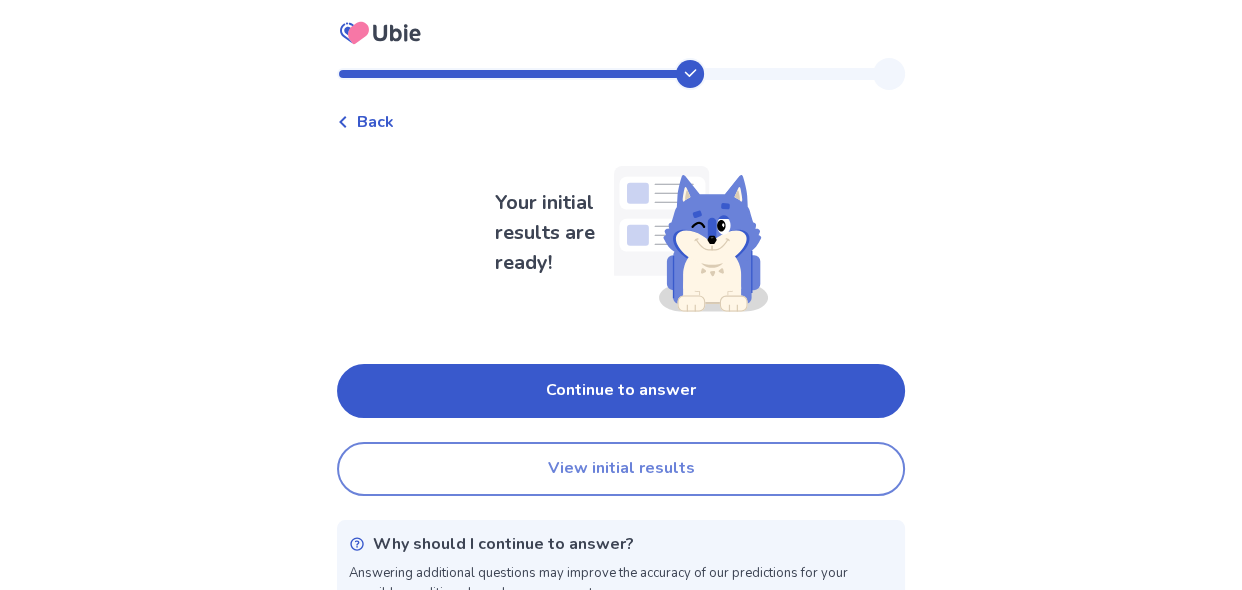 click on "View initial results" at bounding box center [621, 469] 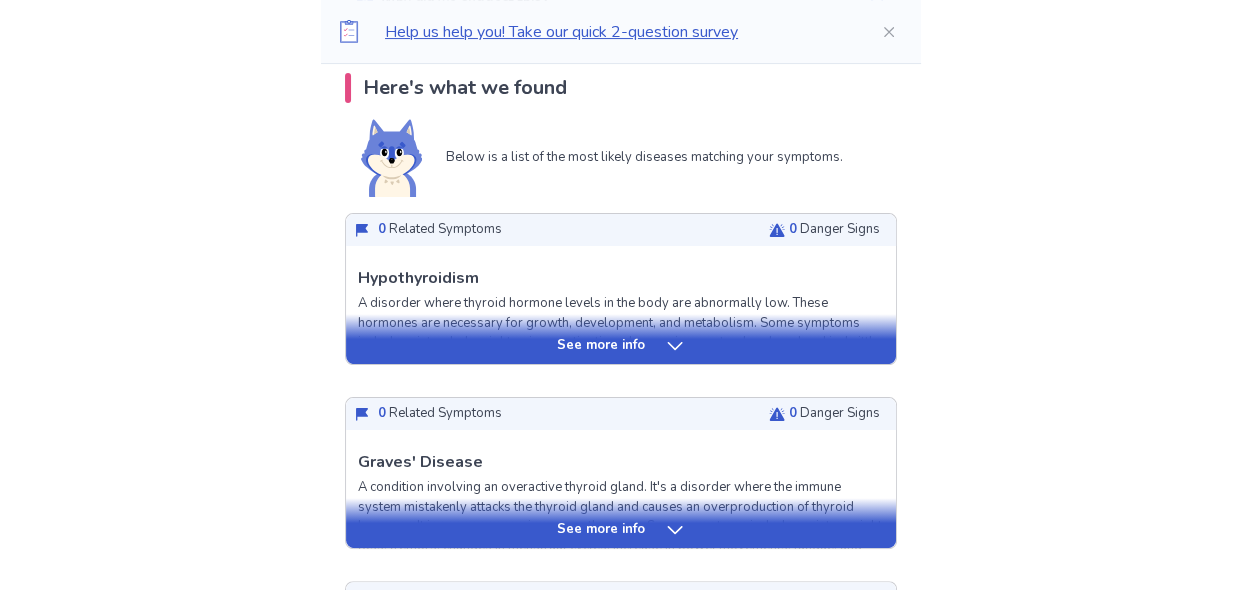 scroll, scrollTop: 459, scrollLeft: 0, axis: vertical 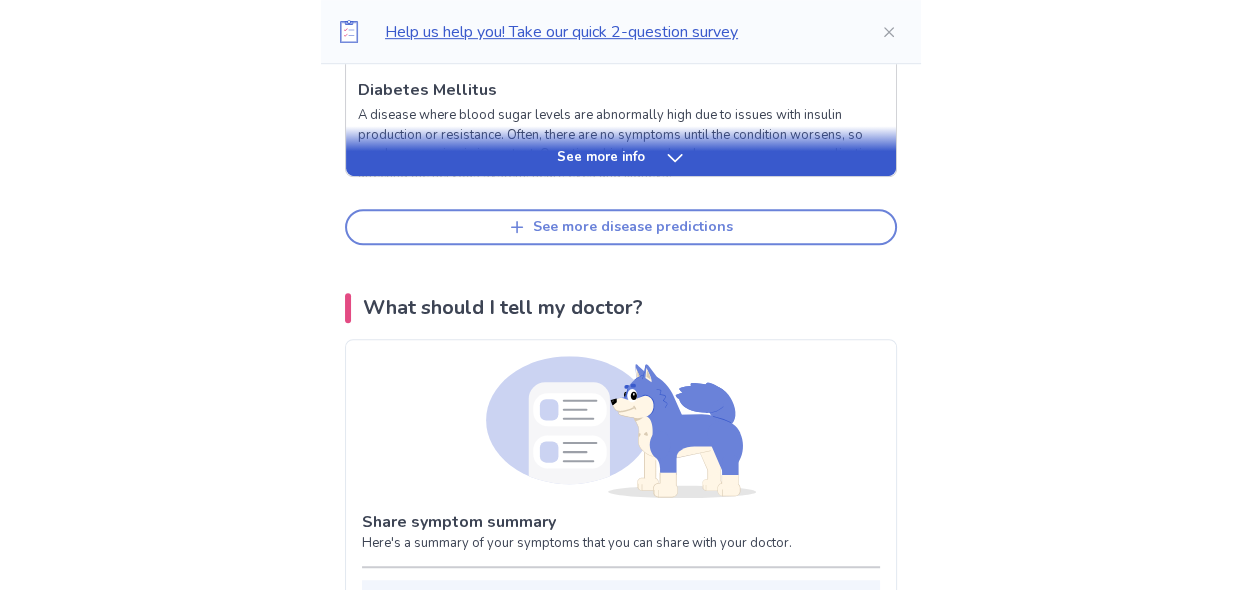 click on "See more disease predictions" at bounding box center (621, 227) 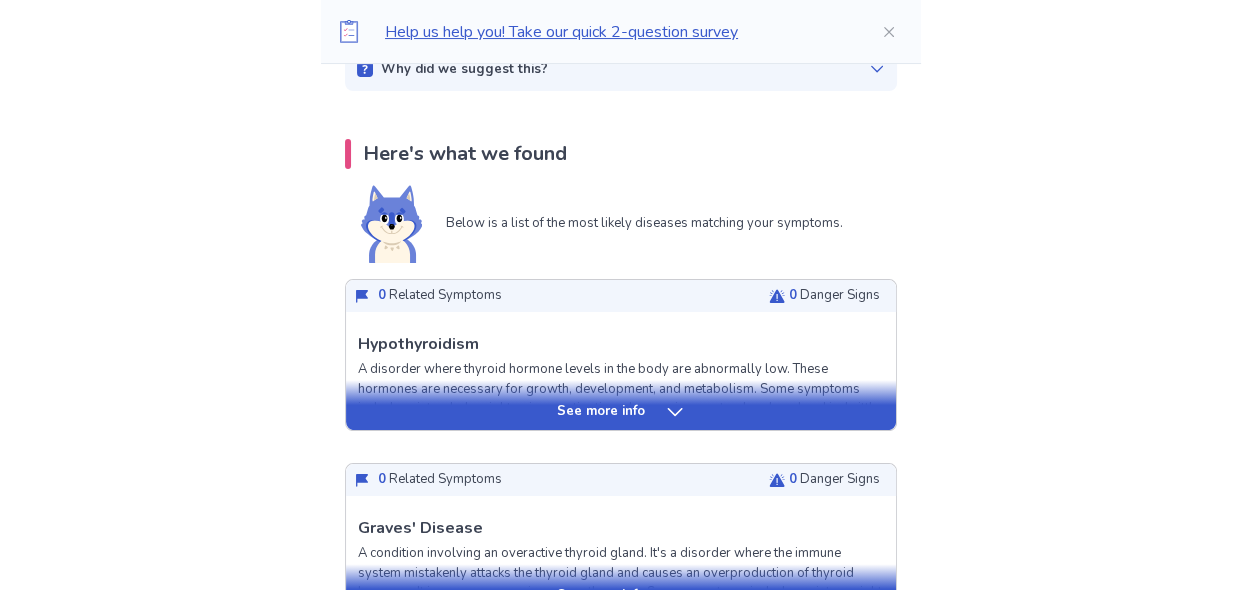 scroll, scrollTop: 173, scrollLeft: 0, axis: vertical 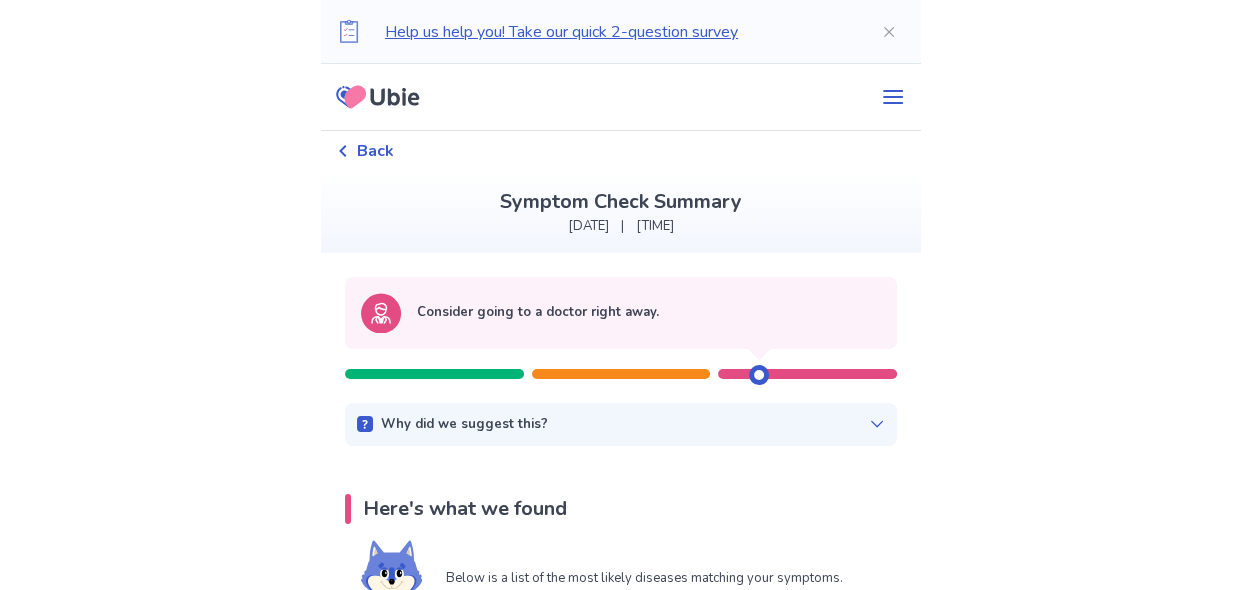 click on "Help us help you! Take our quick 2-question survey Back Symptom Check Summary [DATE] | [TIME] Consider going to a doctor right away. Why did we suggest this? This suggestion is based on the severity level of a few of   our disease predictions  listed below: Predicted concerning diseases (see more below)
Bronchial Asthma Here's what we found Below is a list of the most likely diseases matching your symptoms. 0   Related Symptoms 0   Danger Signs See more info Hypothyroidism A disorder where thyroid hormone levels in the body are abnormally low. These hormones are necessary for growth, development, and metabolism. Some symptoms include unintended weight gain, constipation, changes in menstrual cycles, dry skin, brittle nails, depression and memory issues. It can be caused by an autoimmune disorder (Hashimoto's) or from prior thyroid surgery and sometimes medications. Related Symptoms Typical symptoms are listed below in order of relevance, with your answers marked in  bold . Pain at the back of the head" at bounding box center [621, 3269] 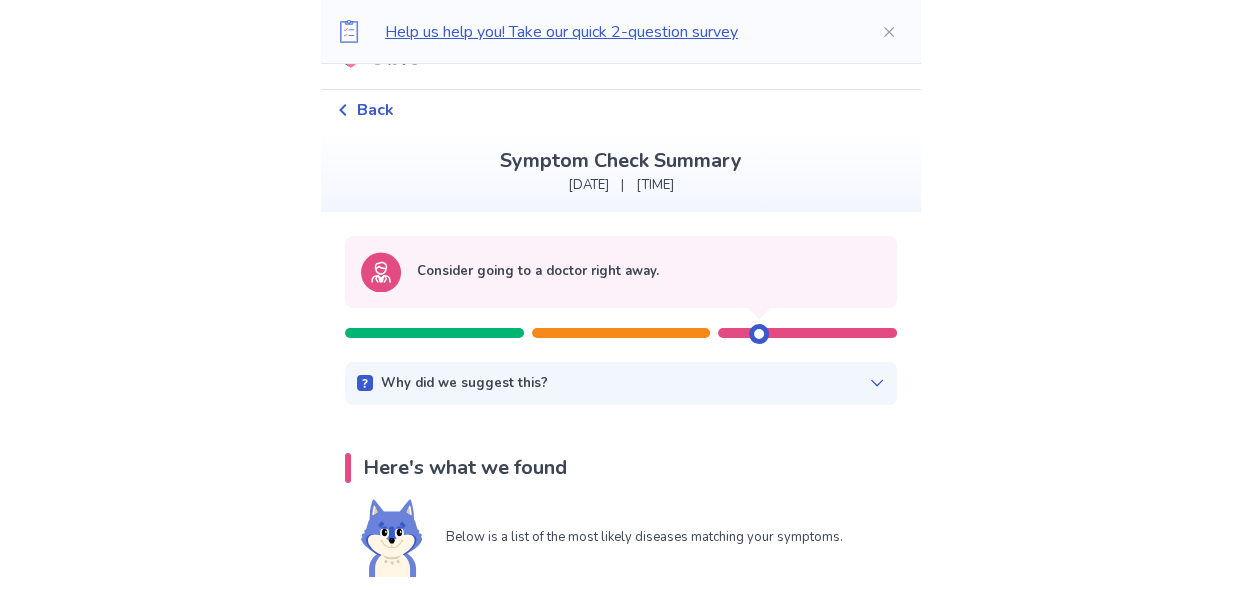 scroll, scrollTop: 0, scrollLeft: 0, axis: both 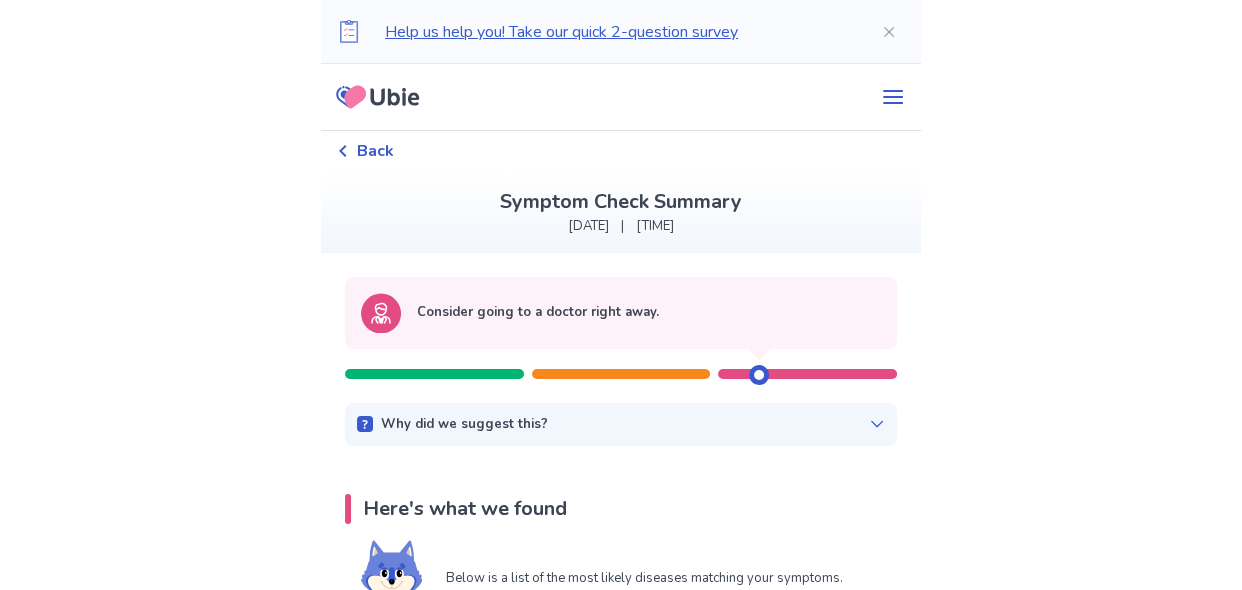 click 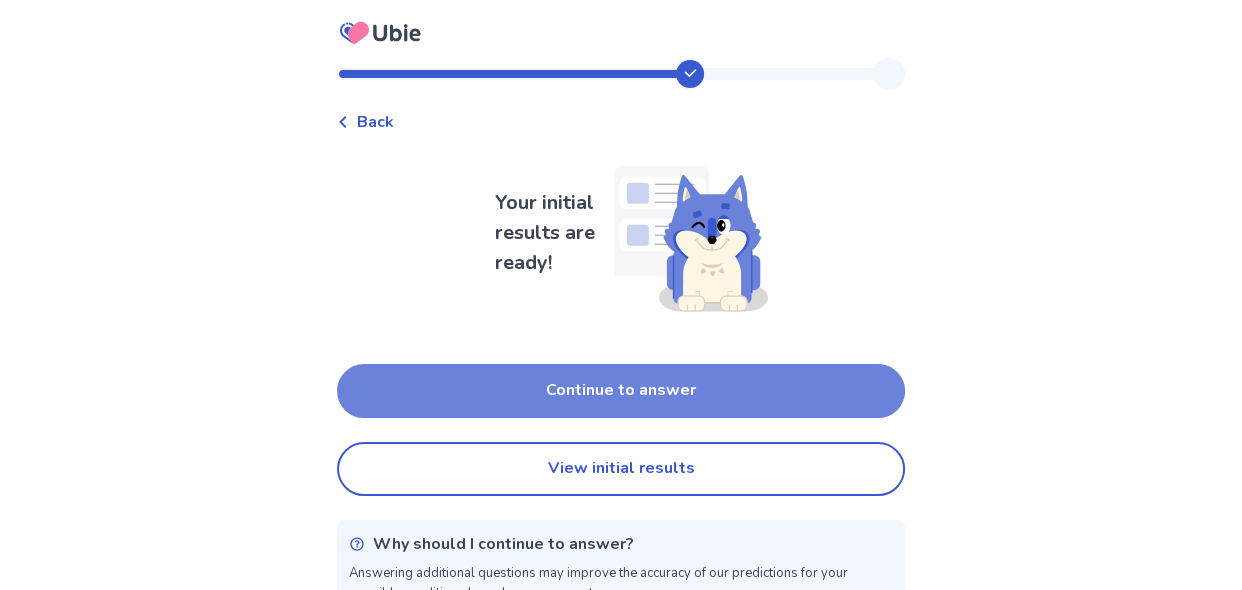 click on "Continue to answer" at bounding box center [621, 391] 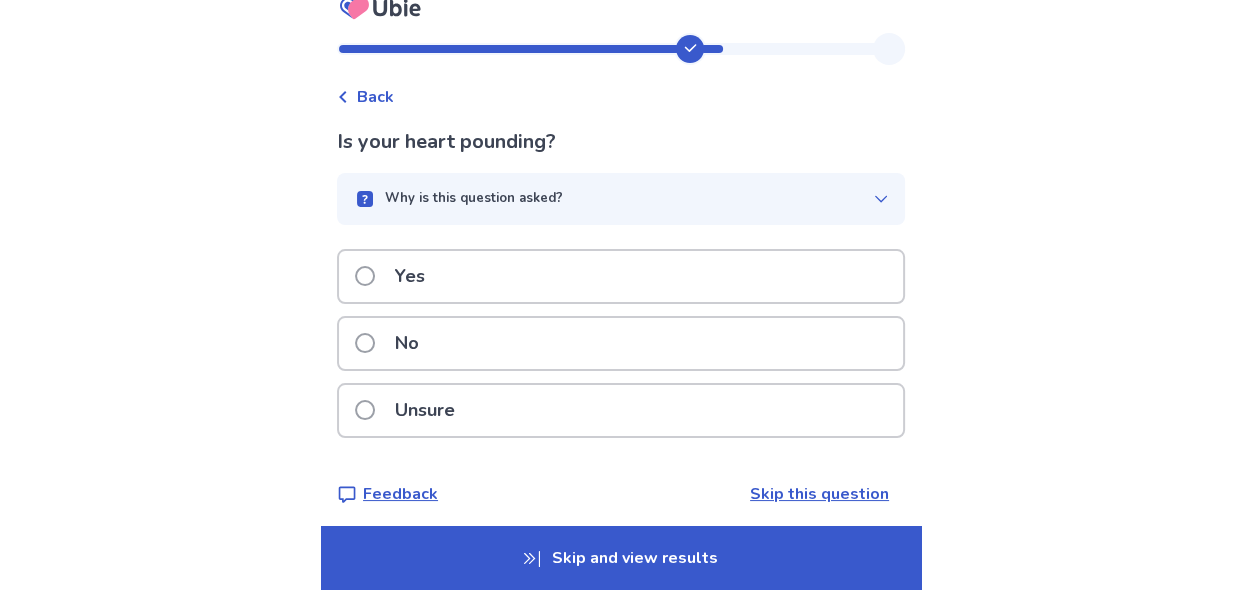 scroll, scrollTop: 36, scrollLeft: 0, axis: vertical 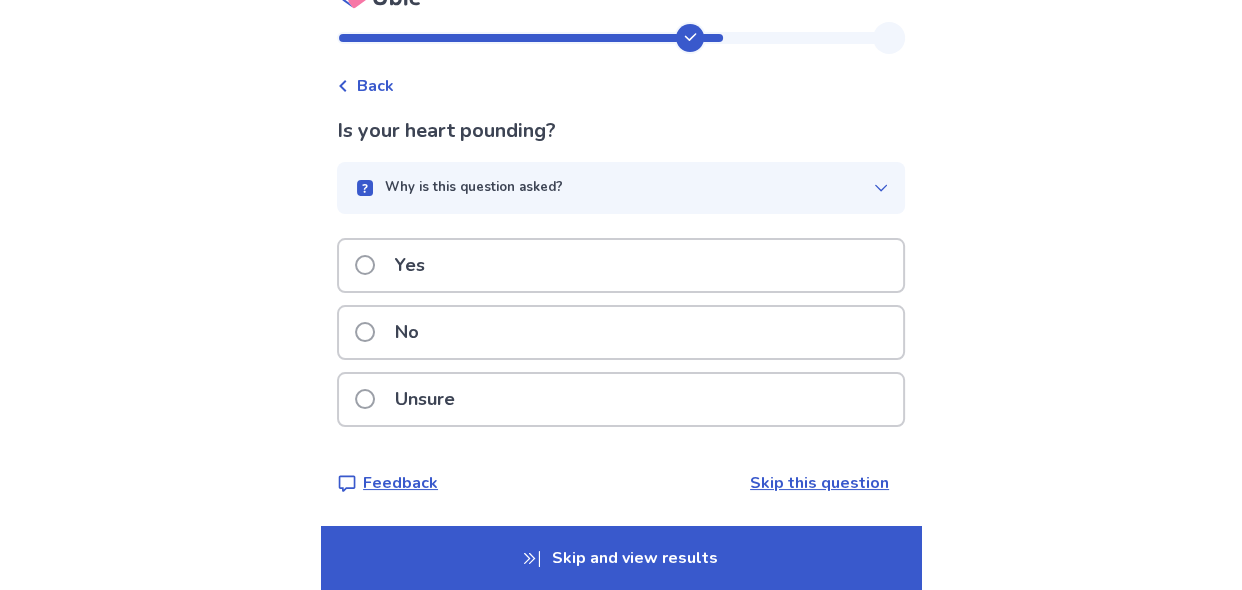 click on "Skip this question" at bounding box center (819, 483) 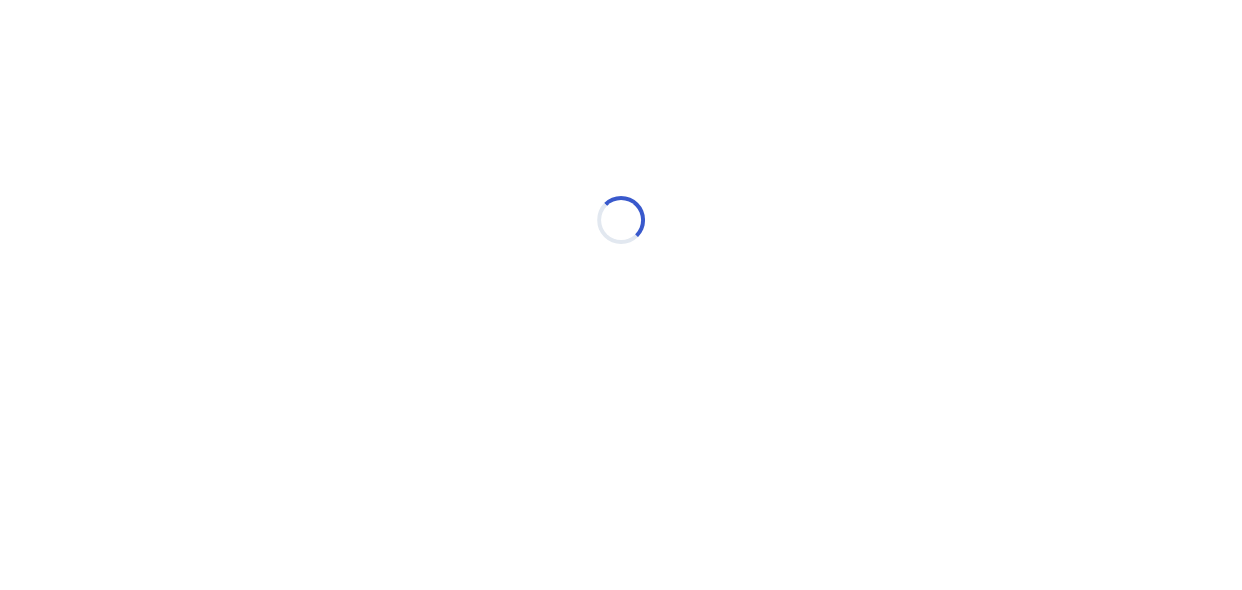 scroll, scrollTop: 0, scrollLeft: 0, axis: both 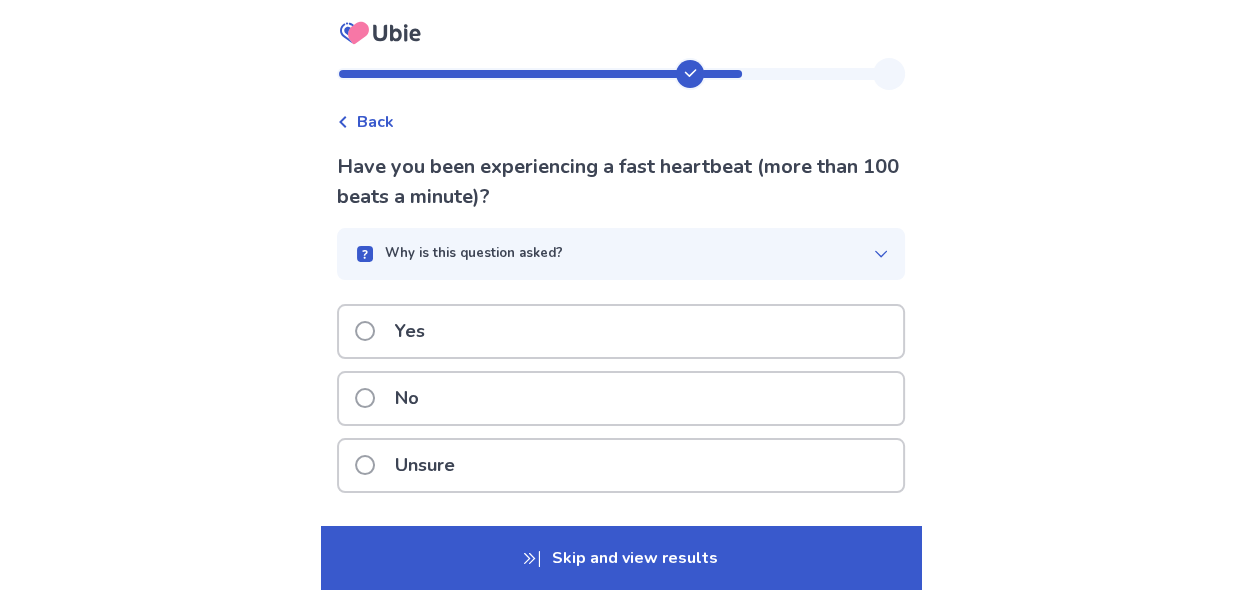 click on "Skip and view results" at bounding box center [621, 558] 